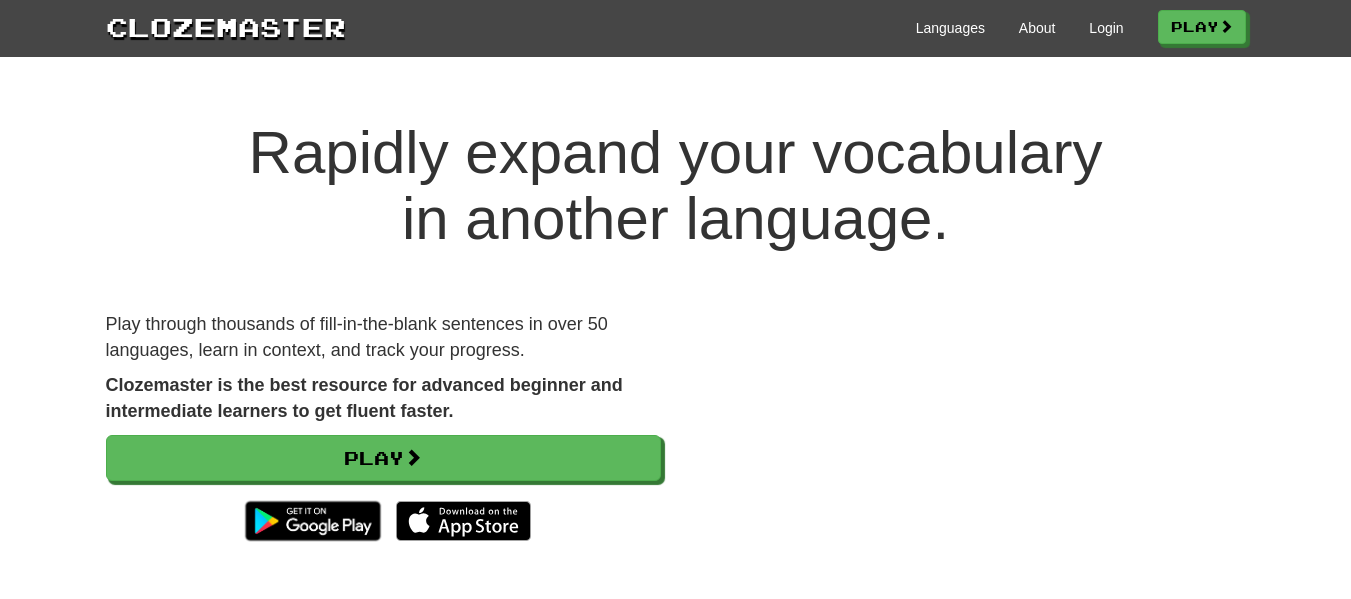 scroll, scrollTop: 0, scrollLeft: 0, axis: both 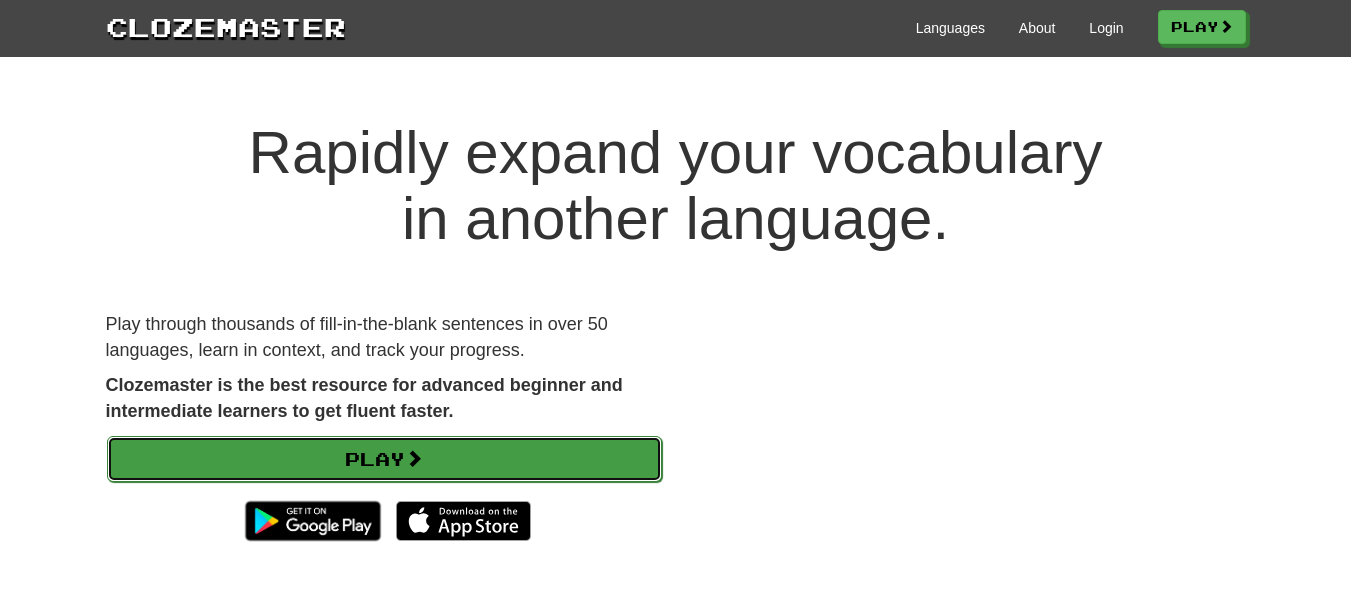 click on "Play" at bounding box center [384, 459] 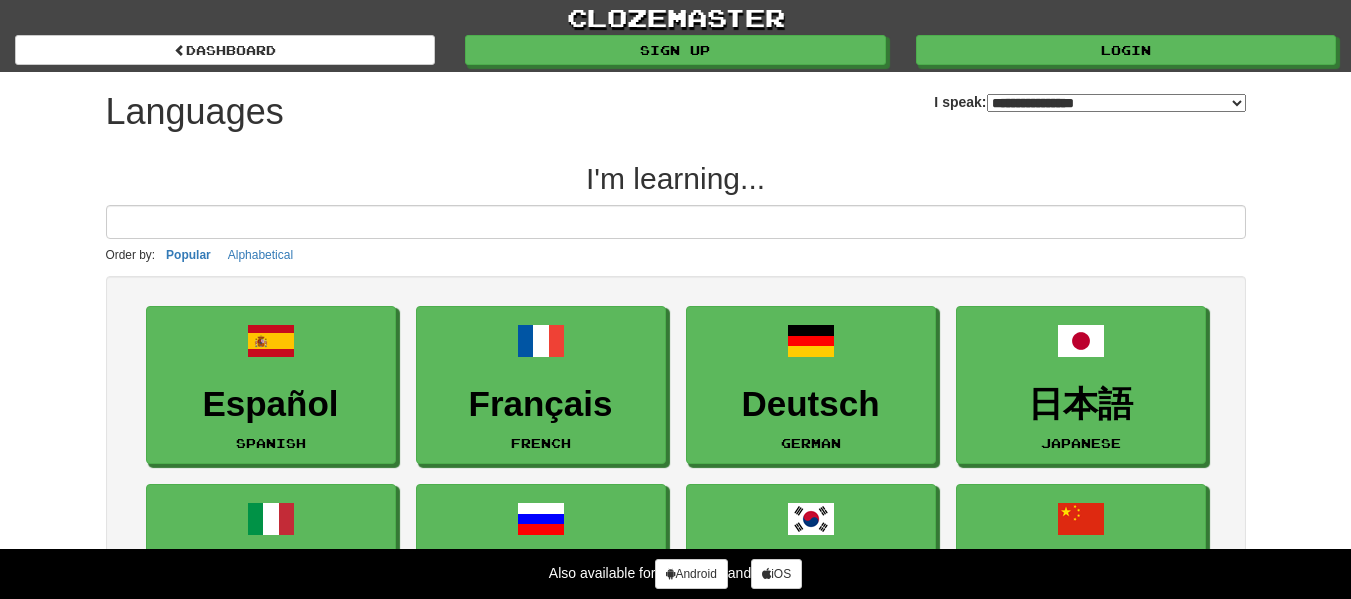 select on "*******" 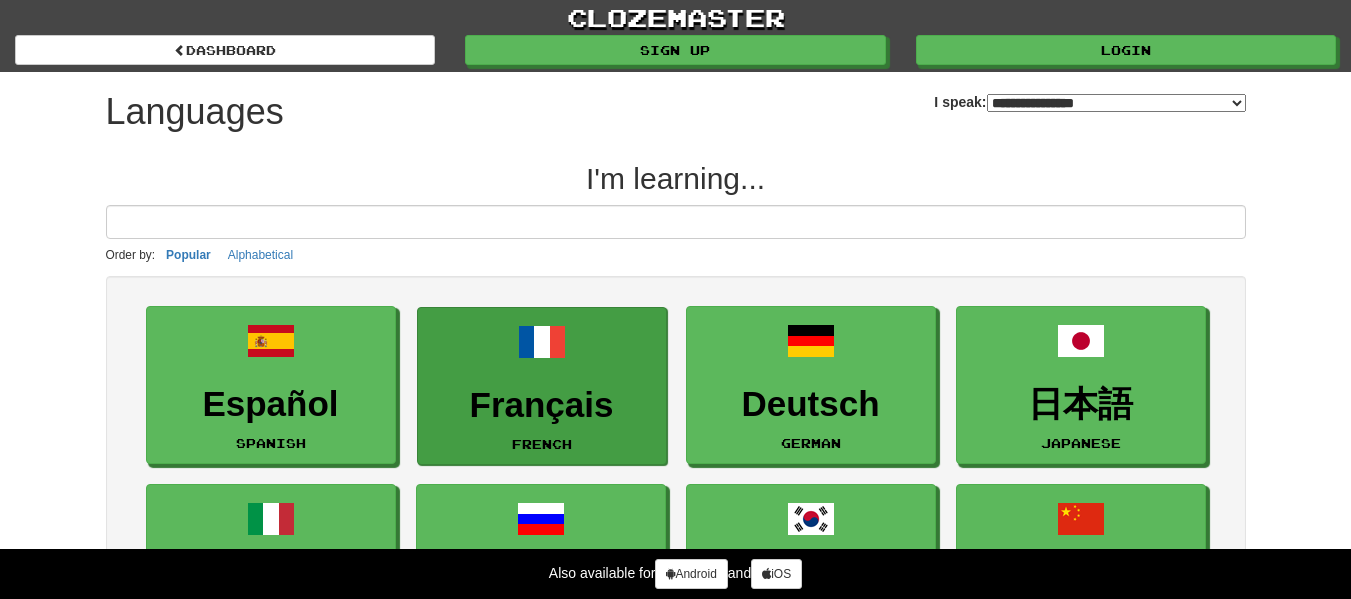 scroll, scrollTop: 0, scrollLeft: 0, axis: both 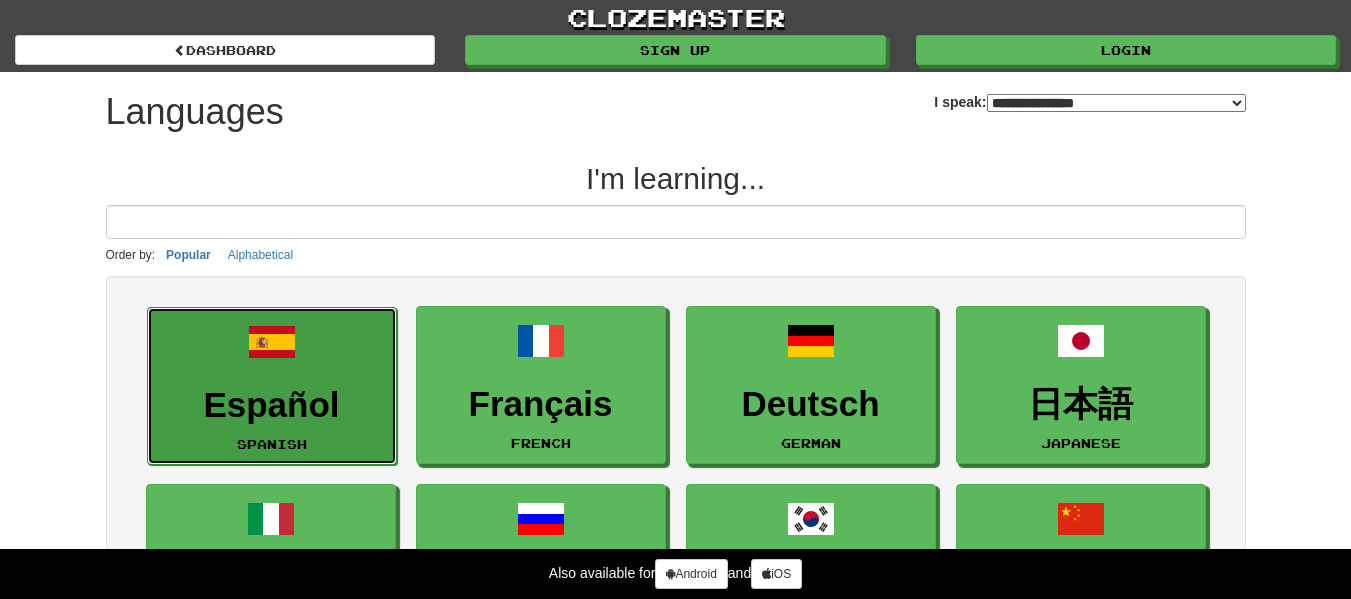 click on "Español Spanish" at bounding box center (272, 386) 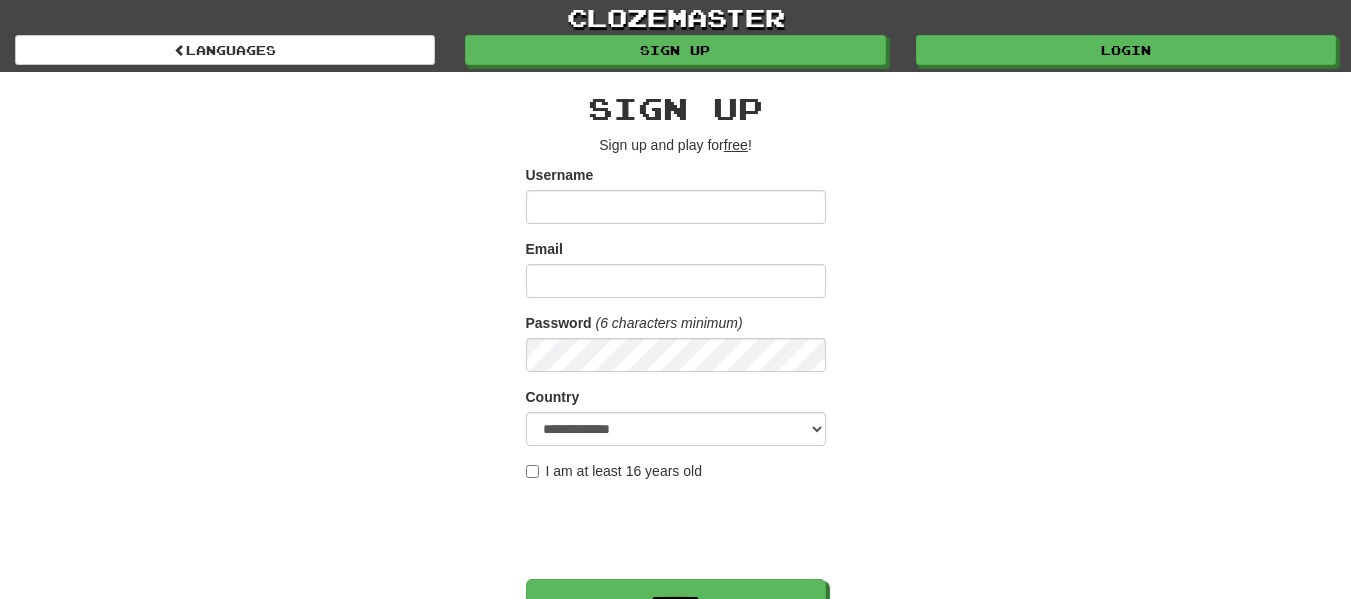scroll, scrollTop: 0, scrollLeft: 0, axis: both 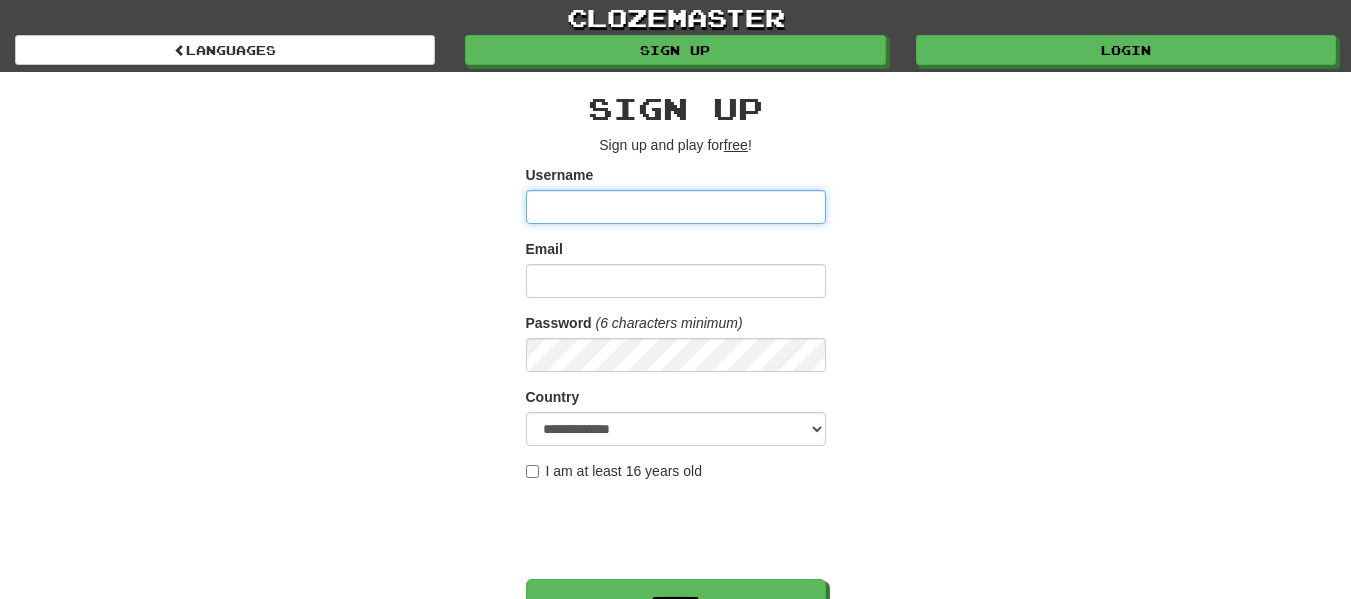 click on "Username" at bounding box center [676, 207] 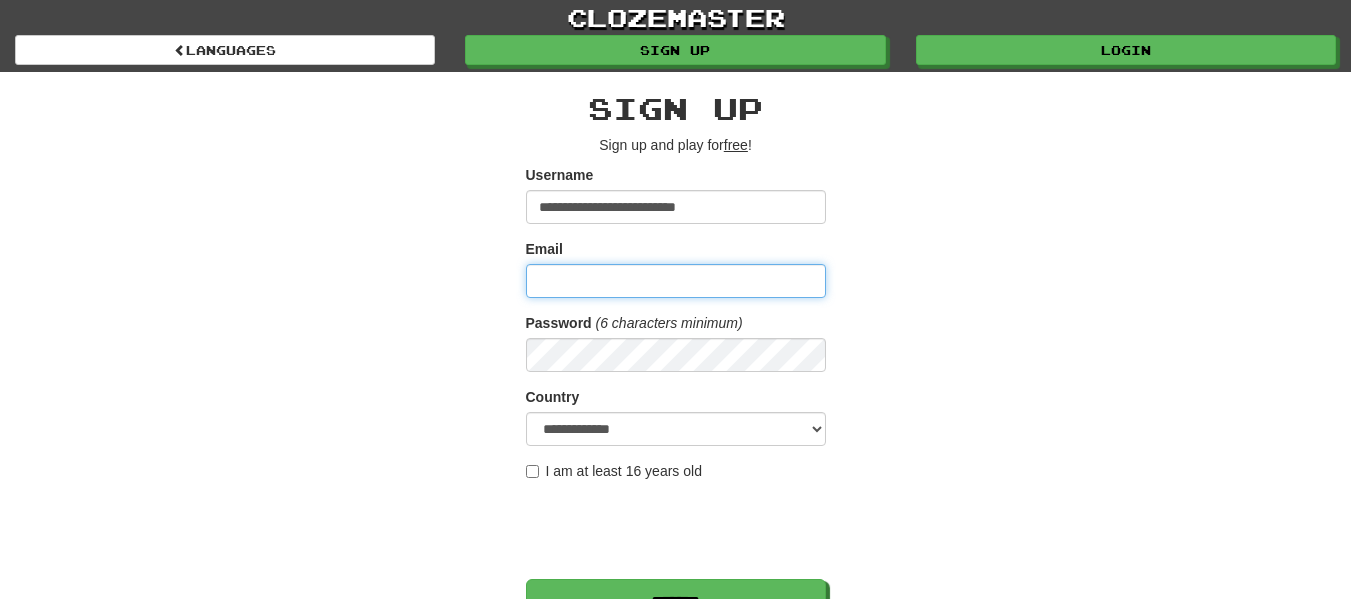 click on "Email" at bounding box center (676, 281) 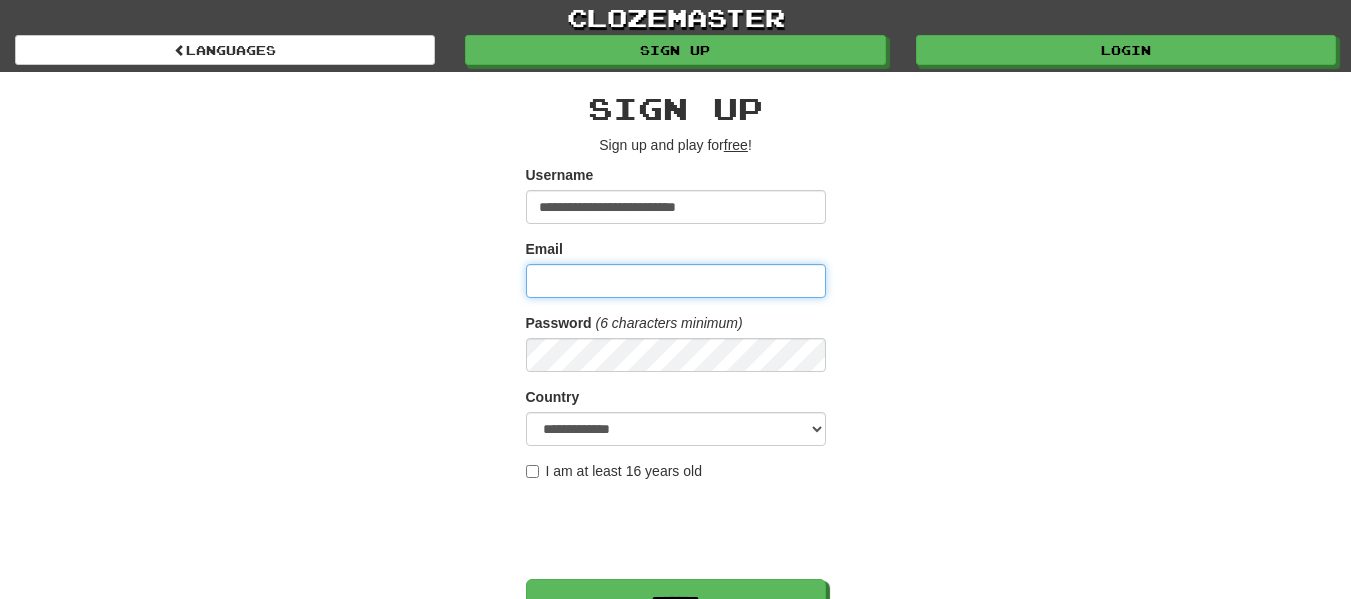 type on "**********" 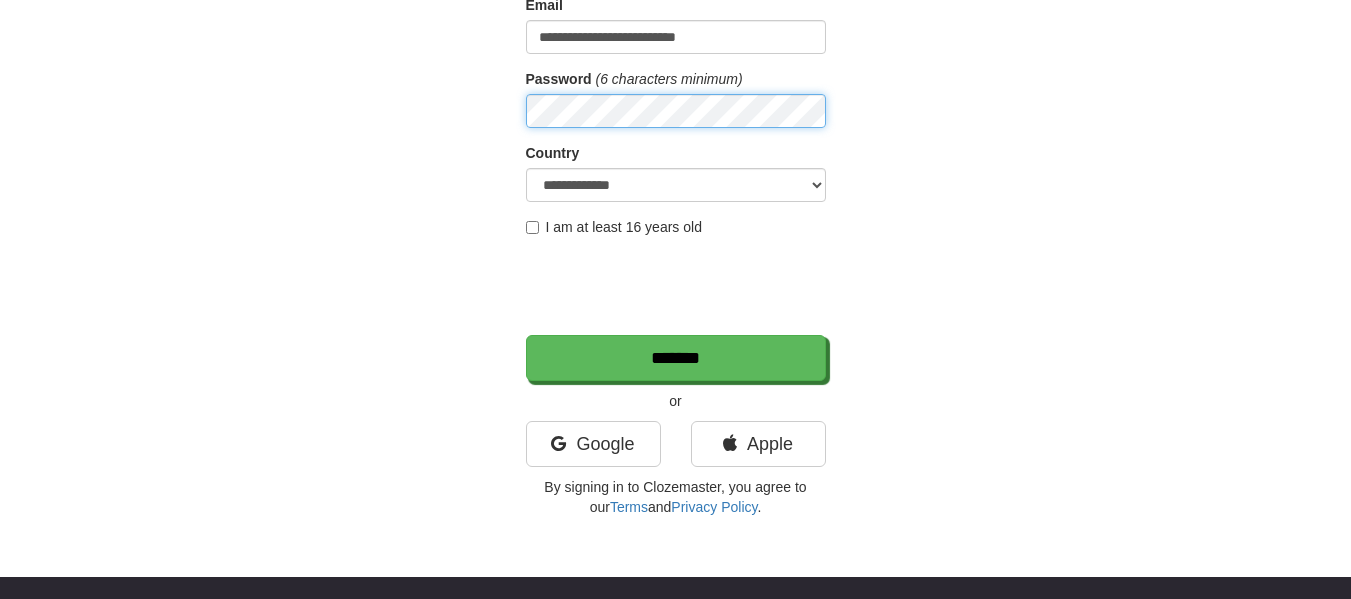scroll, scrollTop: 245, scrollLeft: 0, axis: vertical 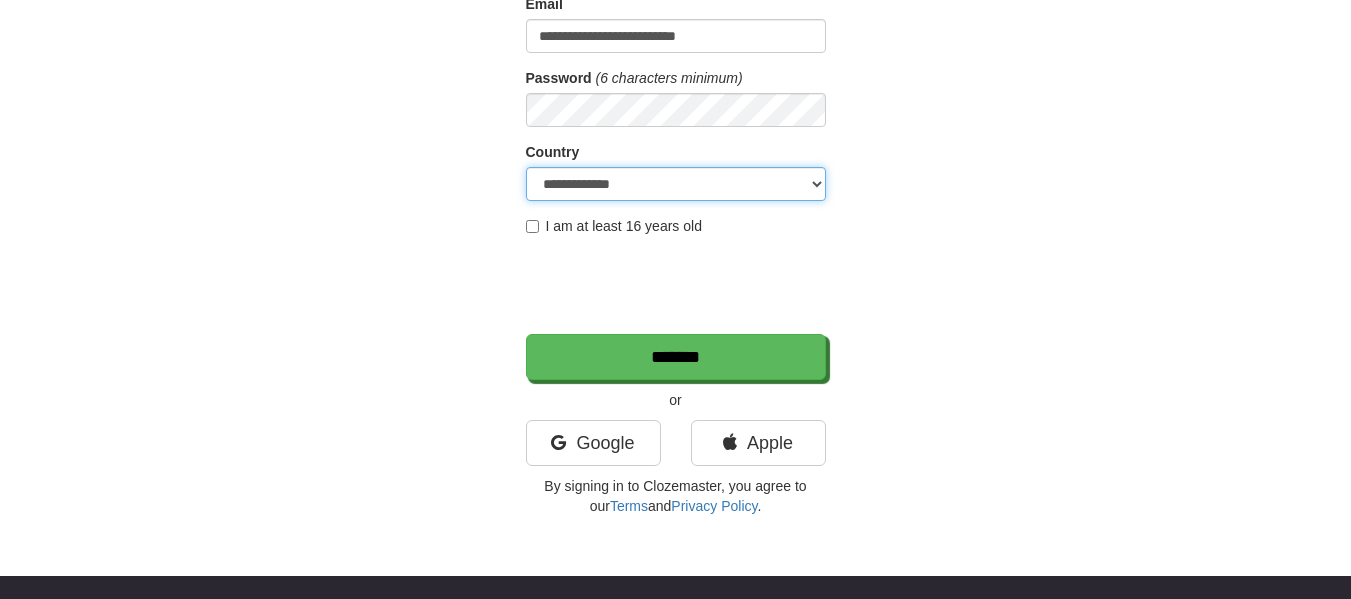 click on "**********" at bounding box center [676, 184] 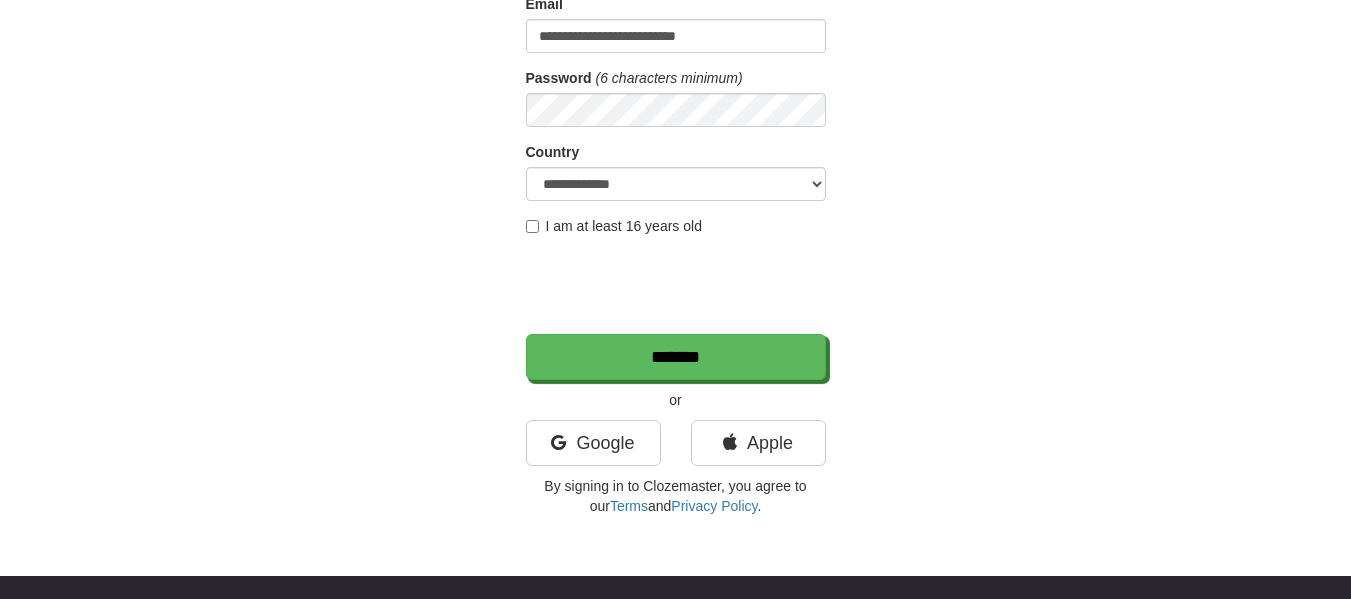 click on "I am at least 16 years old" at bounding box center (614, 226) 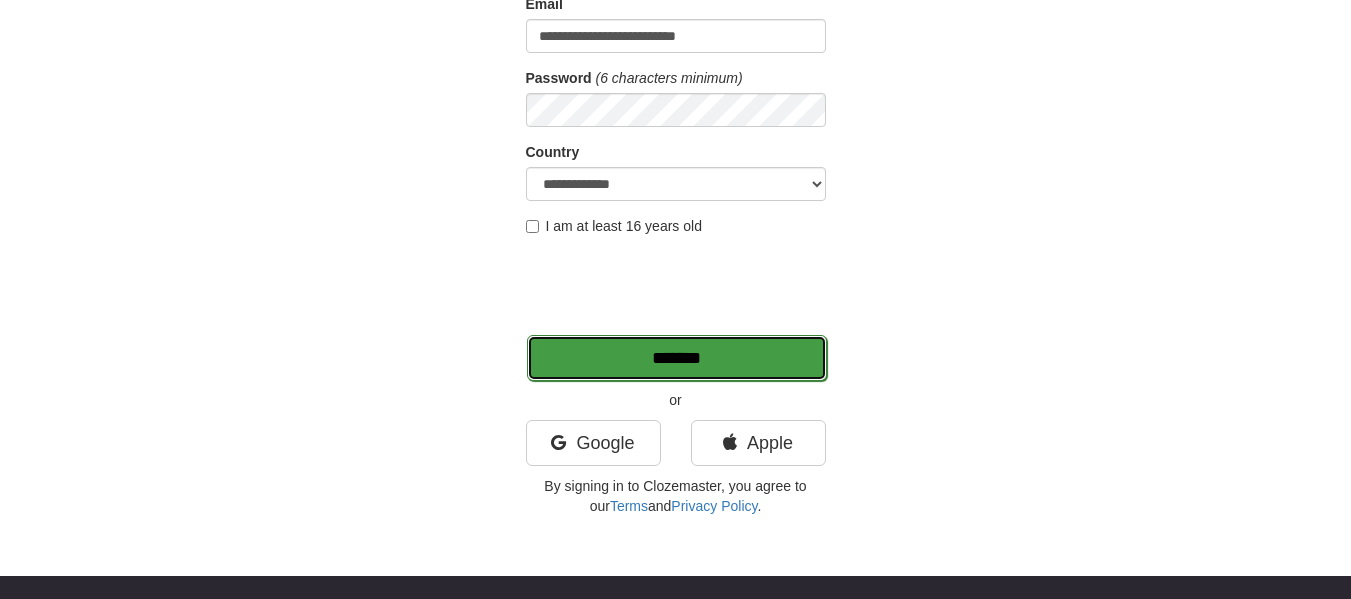 click on "*******" at bounding box center (677, 358) 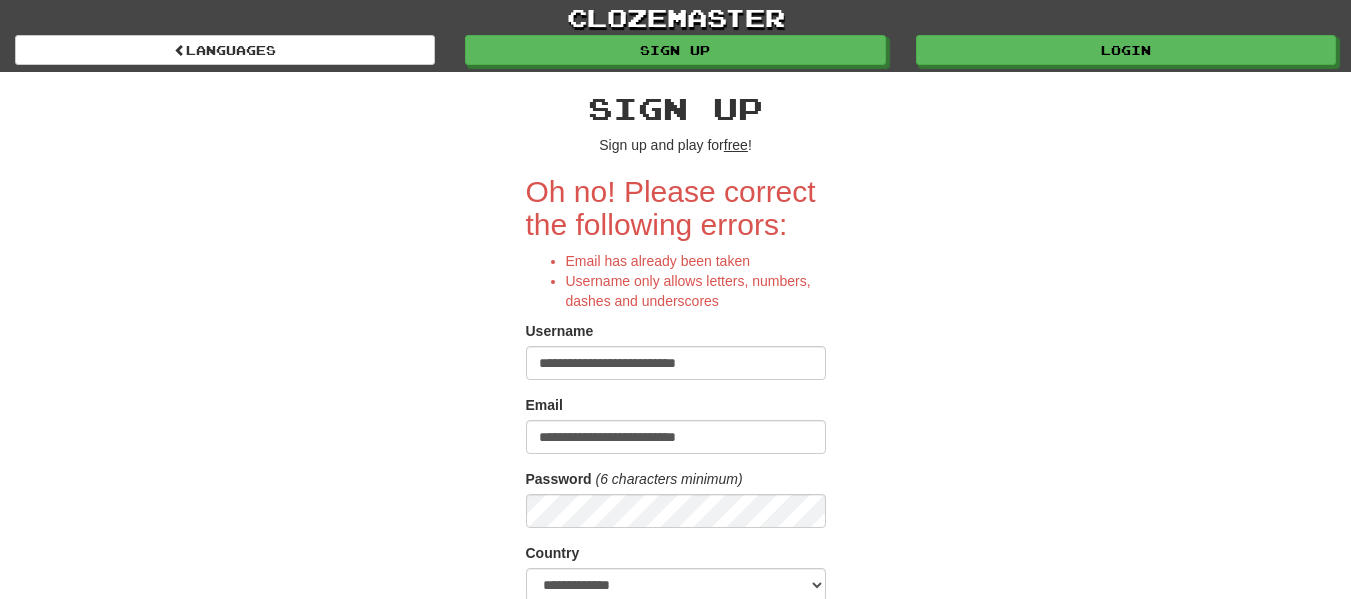 scroll, scrollTop: 0, scrollLeft: 0, axis: both 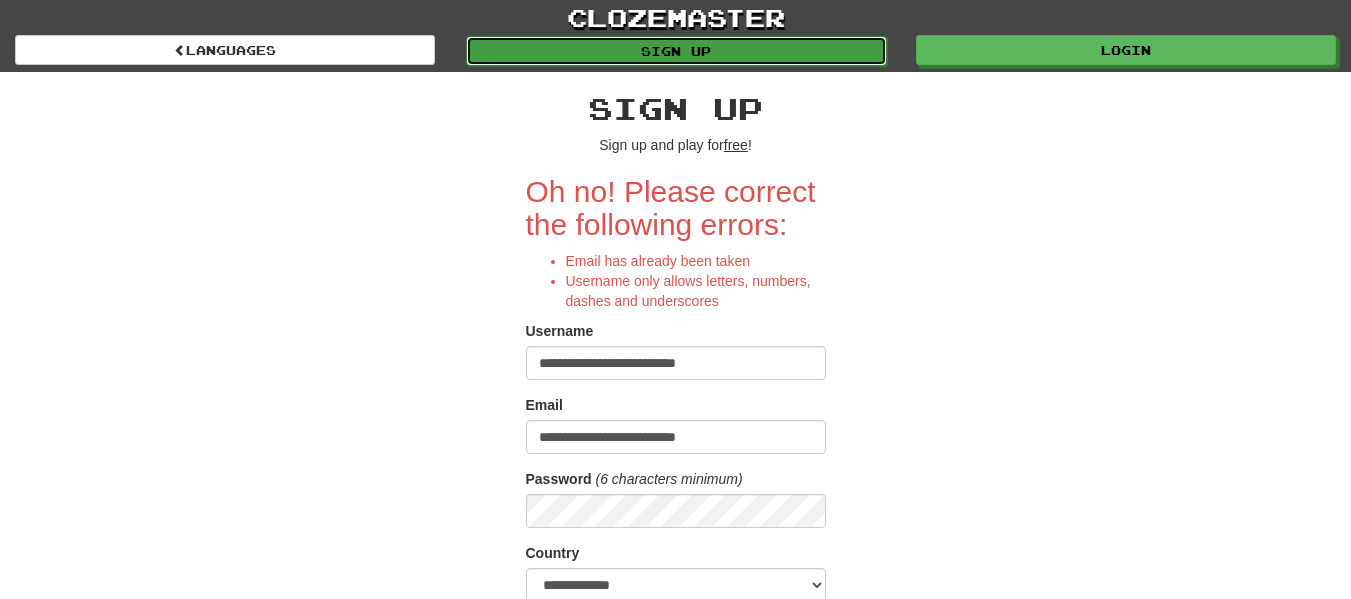click on "Sign up" at bounding box center (676, 51) 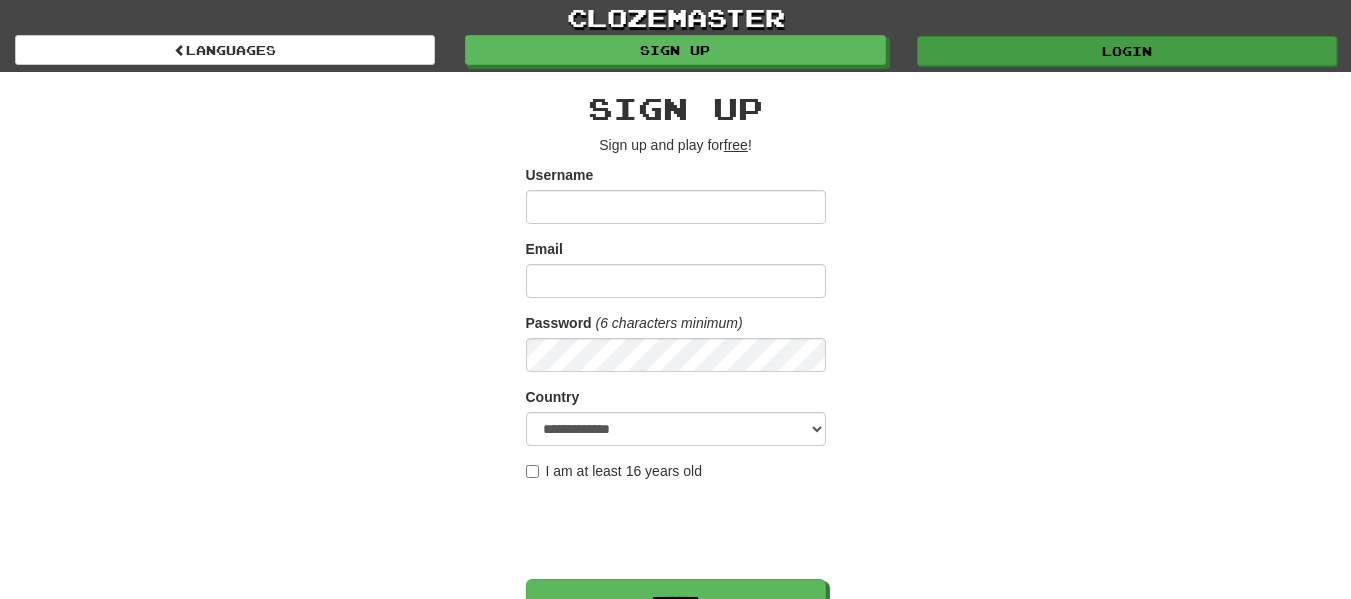 scroll, scrollTop: 0, scrollLeft: 0, axis: both 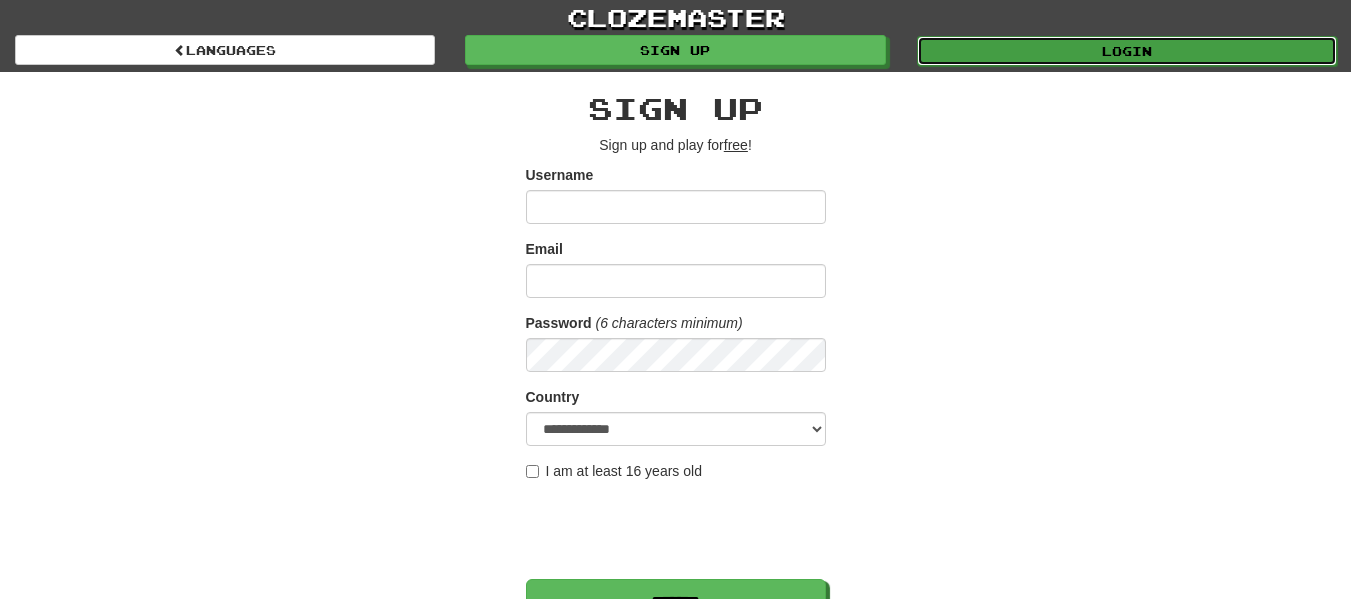 click on "Login" at bounding box center (1127, 51) 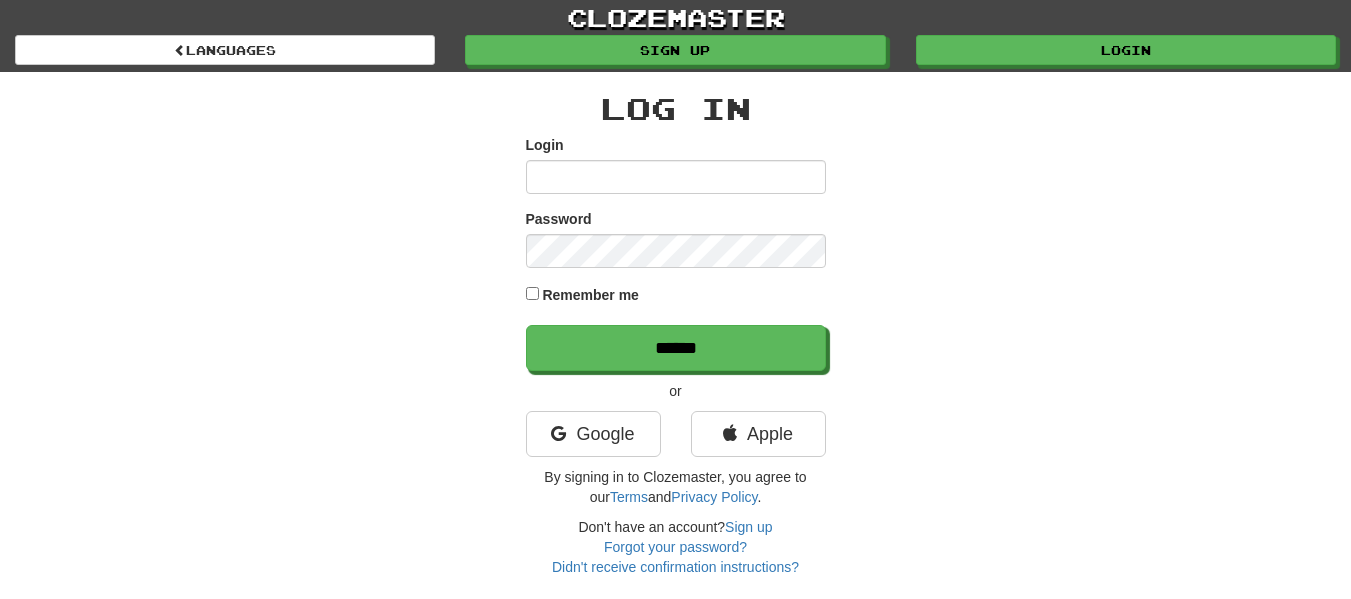 scroll, scrollTop: 0, scrollLeft: 0, axis: both 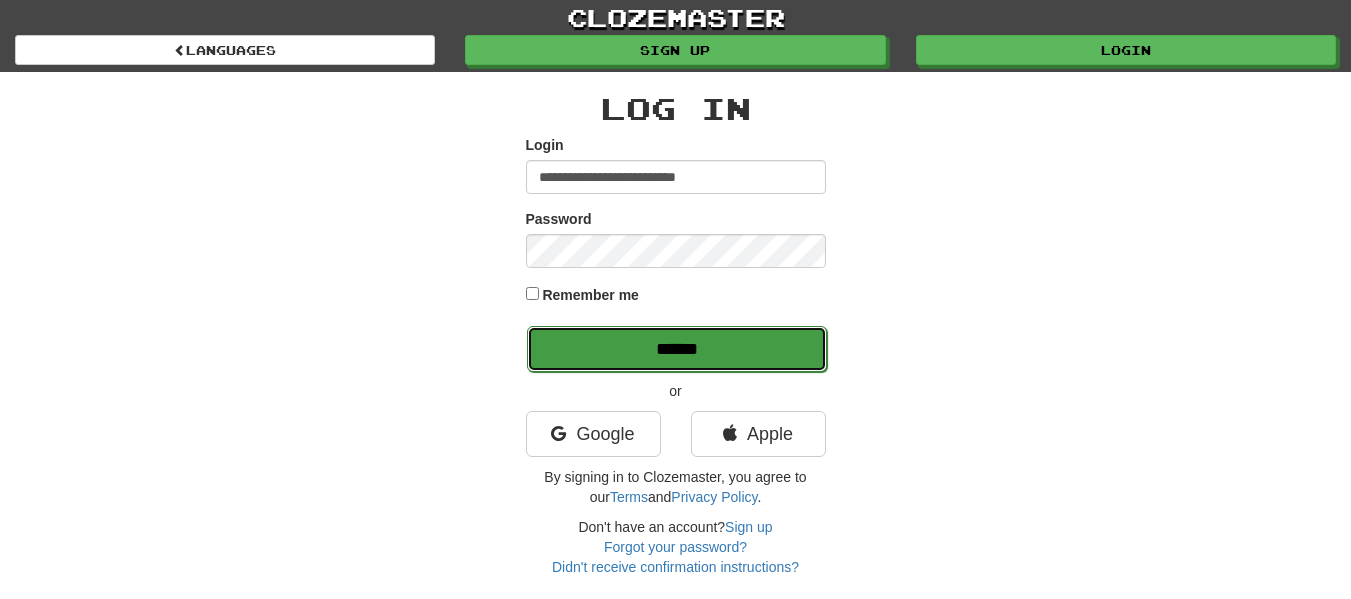 click on "******" at bounding box center [677, 349] 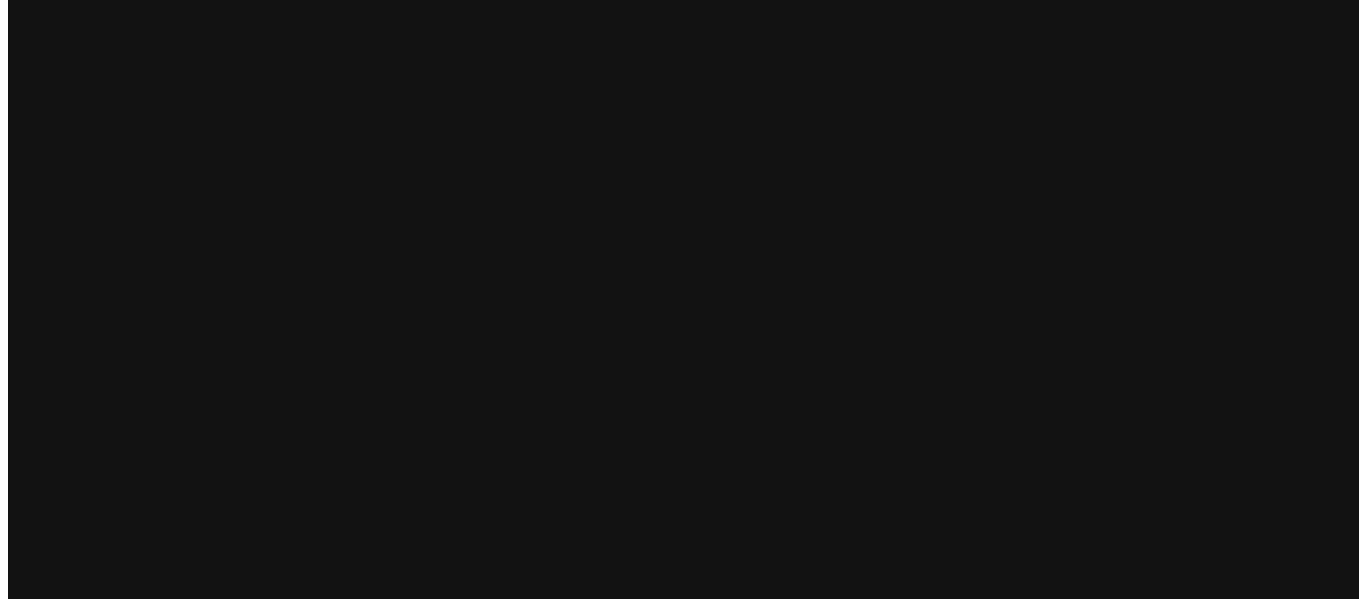 scroll, scrollTop: 0, scrollLeft: 0, axis: both 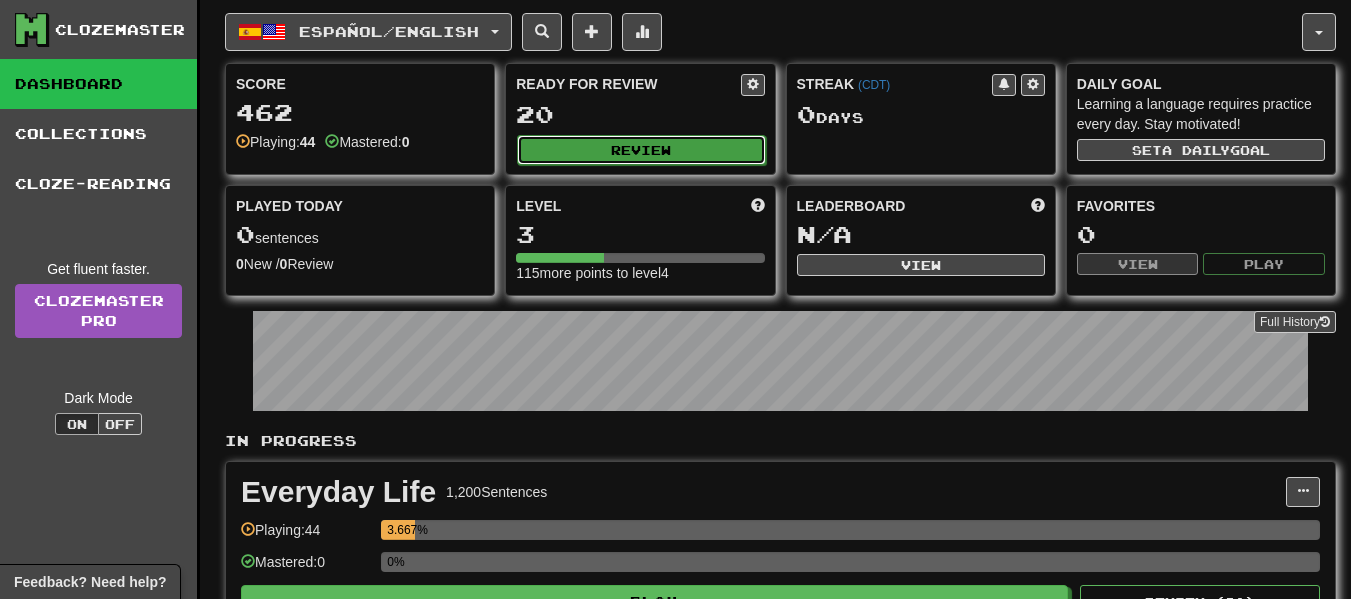 click on "Review" at bounding box center [641, 150] 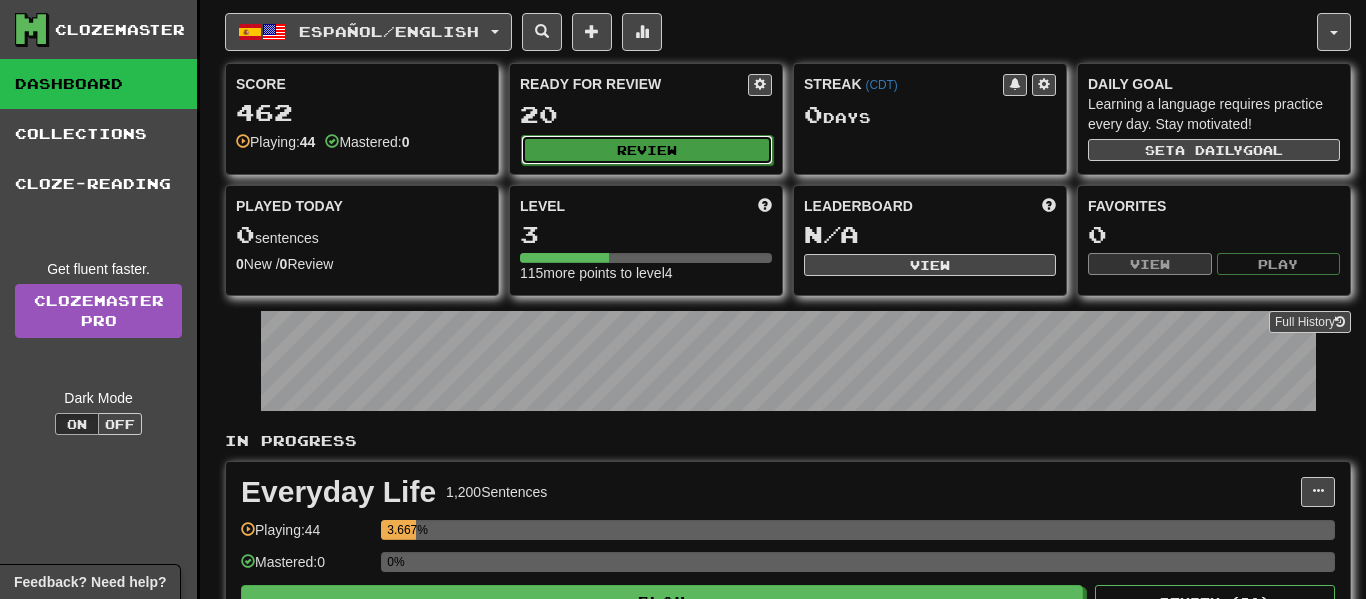 select on "**" 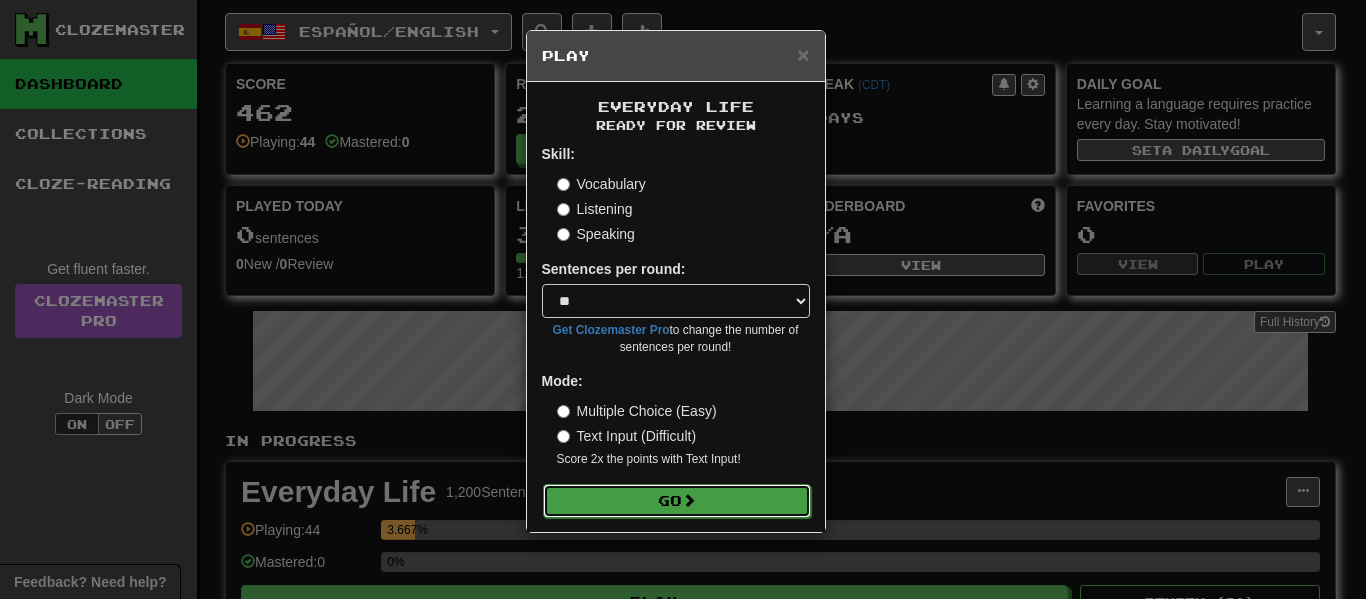 click on "Go" at bounding box center (677, 501) 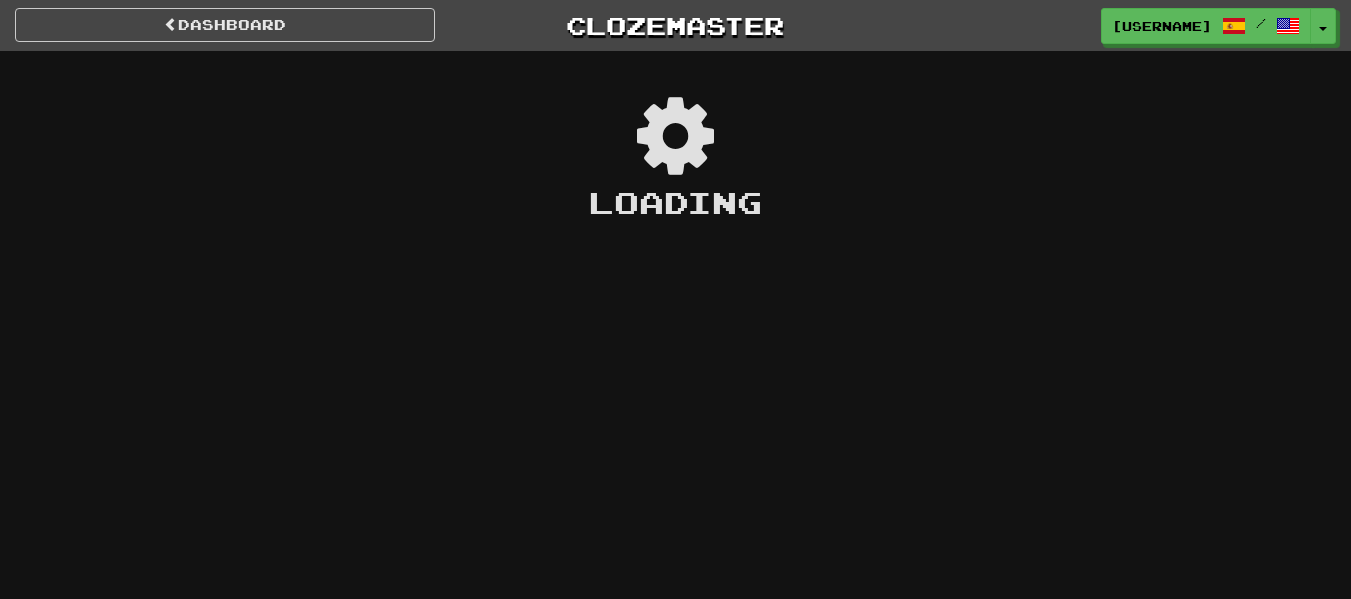 scroll, scrollTop: 0, scrollLeft: 0, axis: both 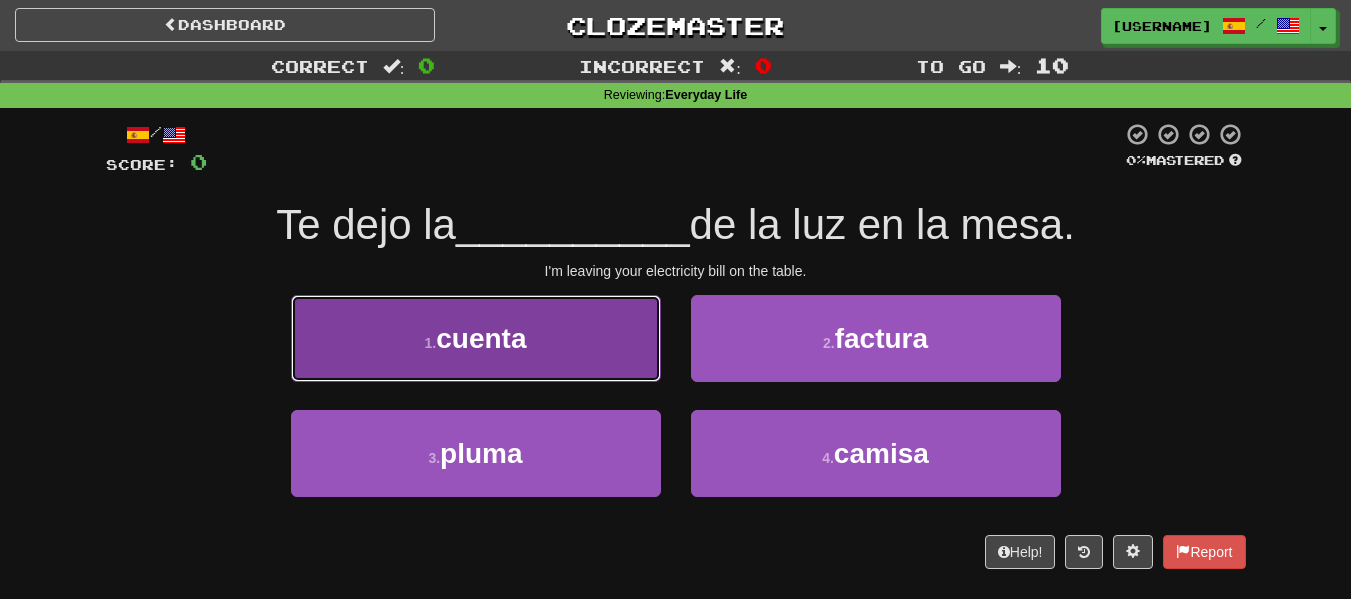 click on "1 .  cuenta" at bounding box center [476, 338] 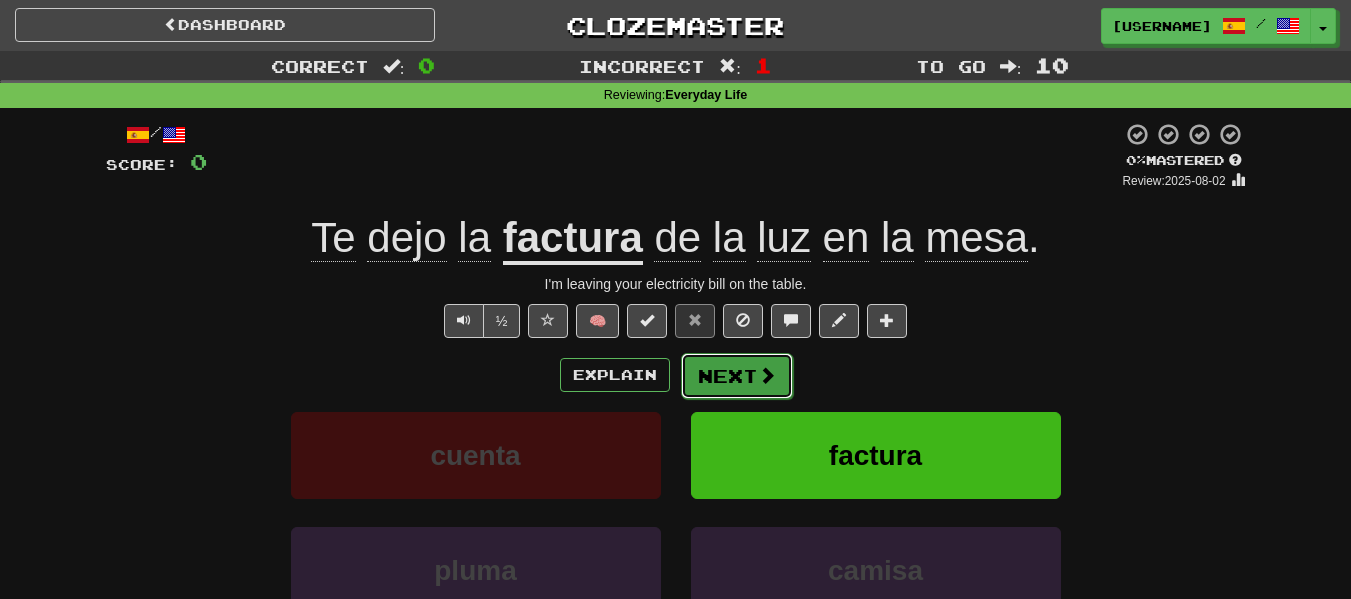 click on "Next" at bounding box center [737, 376] 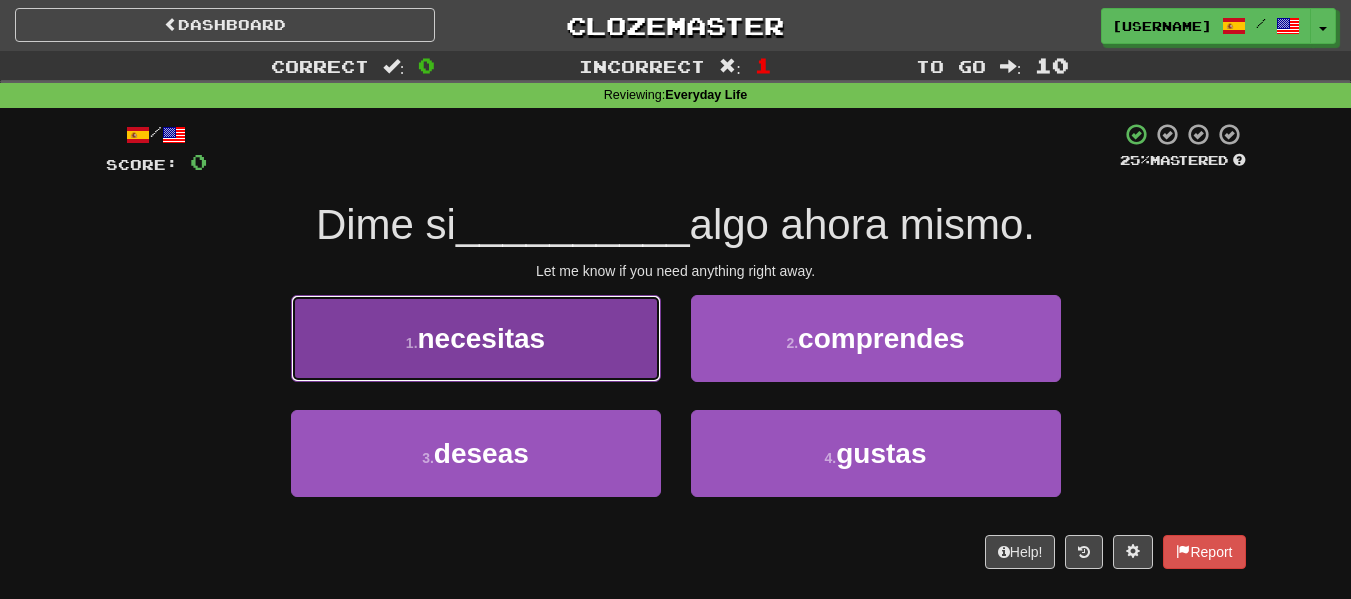 click on "1 .  necesitas" at bounding box center [476, 338] 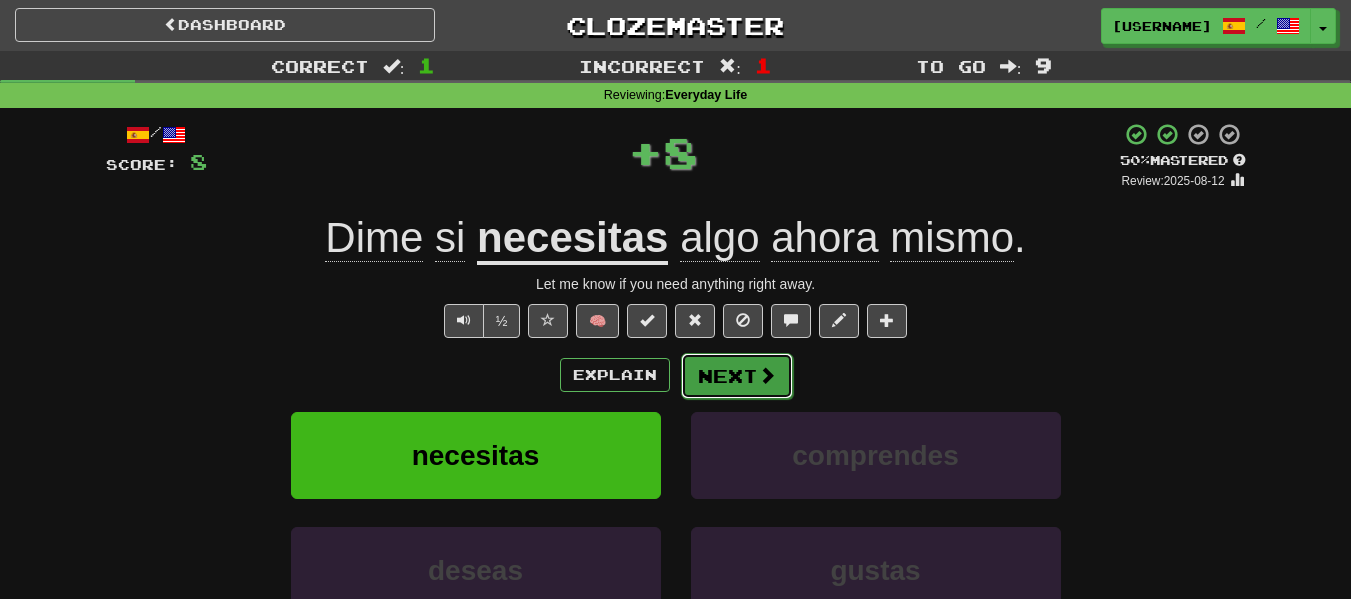 click on "Next" at bounding box center [737, 376] 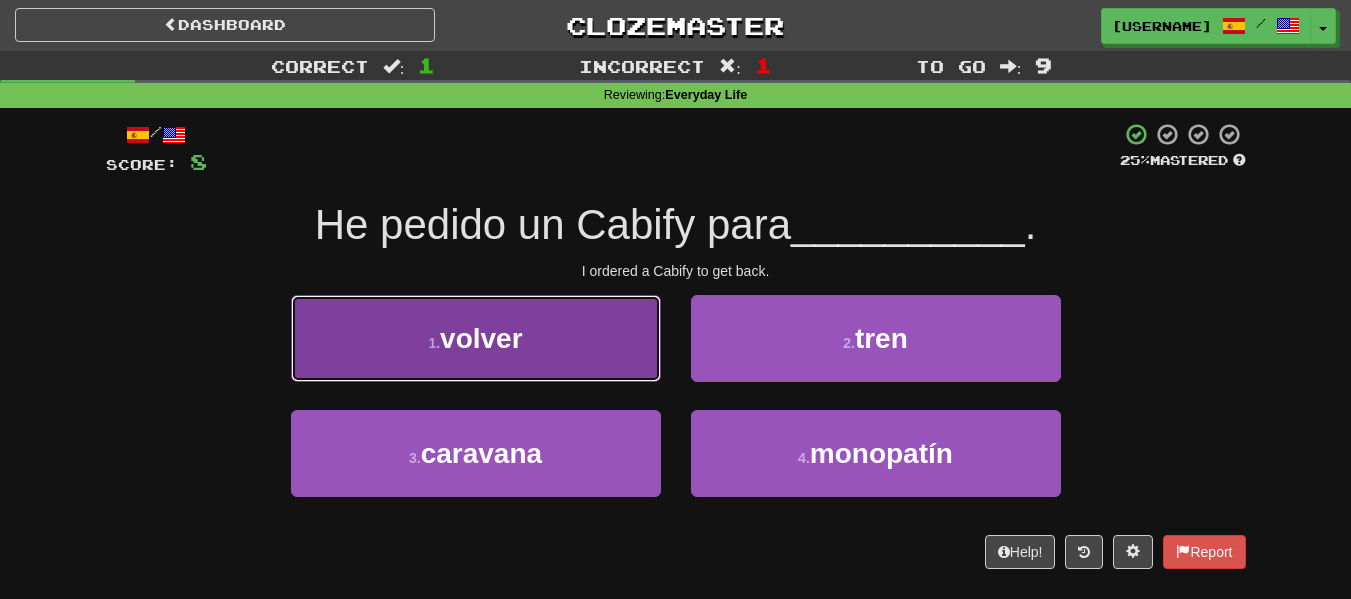 click on "1 .  volver" at bounding box center [476, 338] 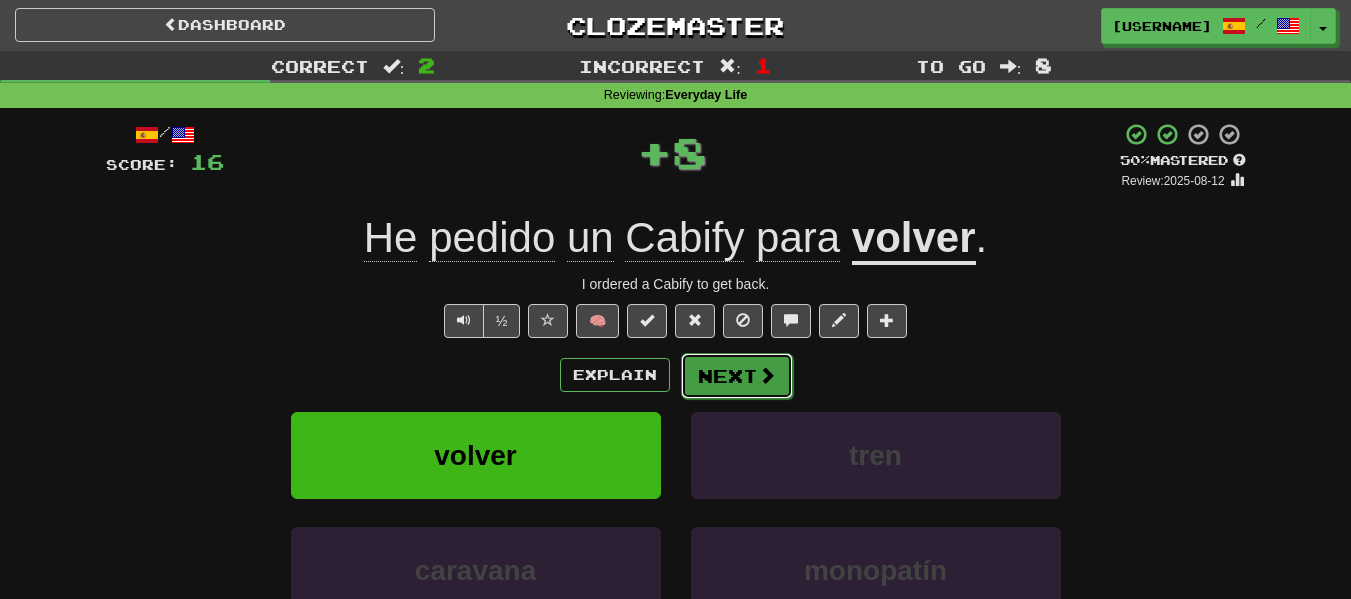 click on "Next" at bounding box center (737, 376) 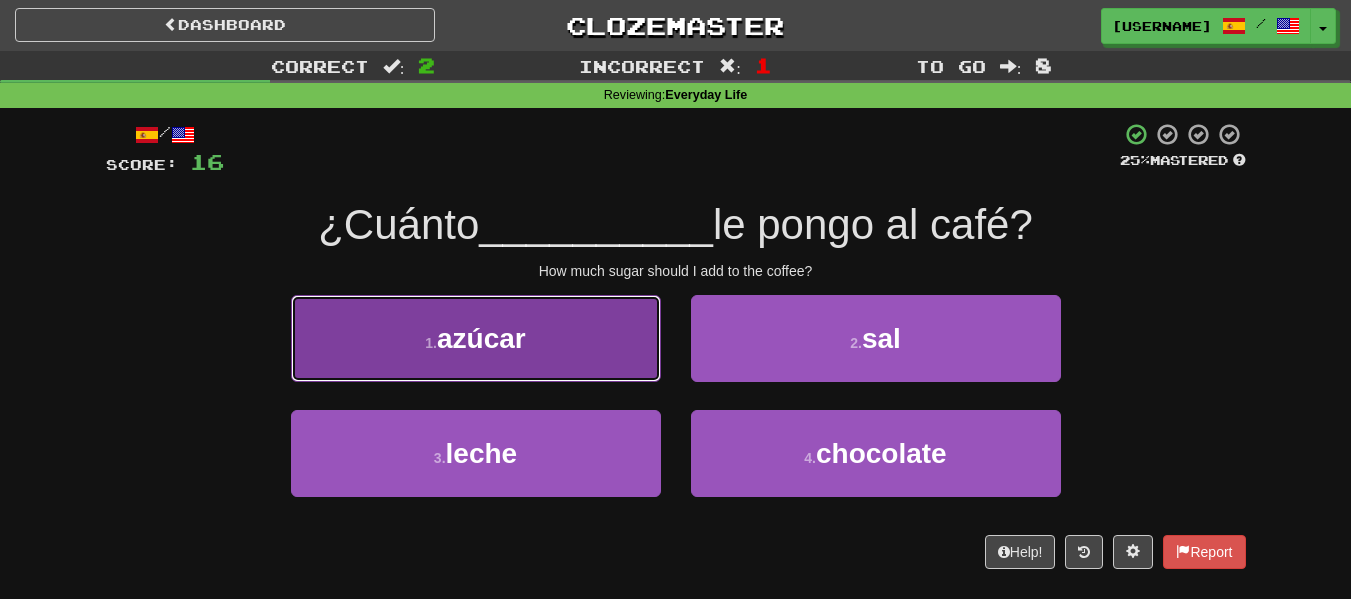click on "1 .  azúcar" at bounding box center [476, 338] 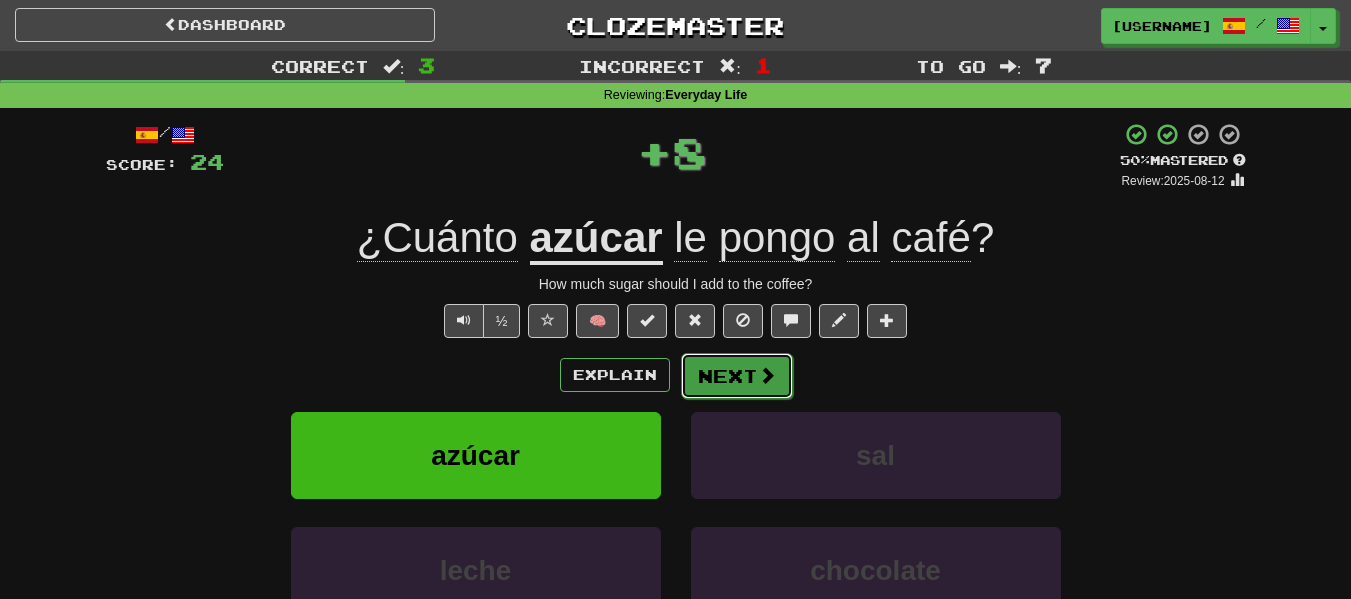 click on "Next" at bounding box center [737, 376] 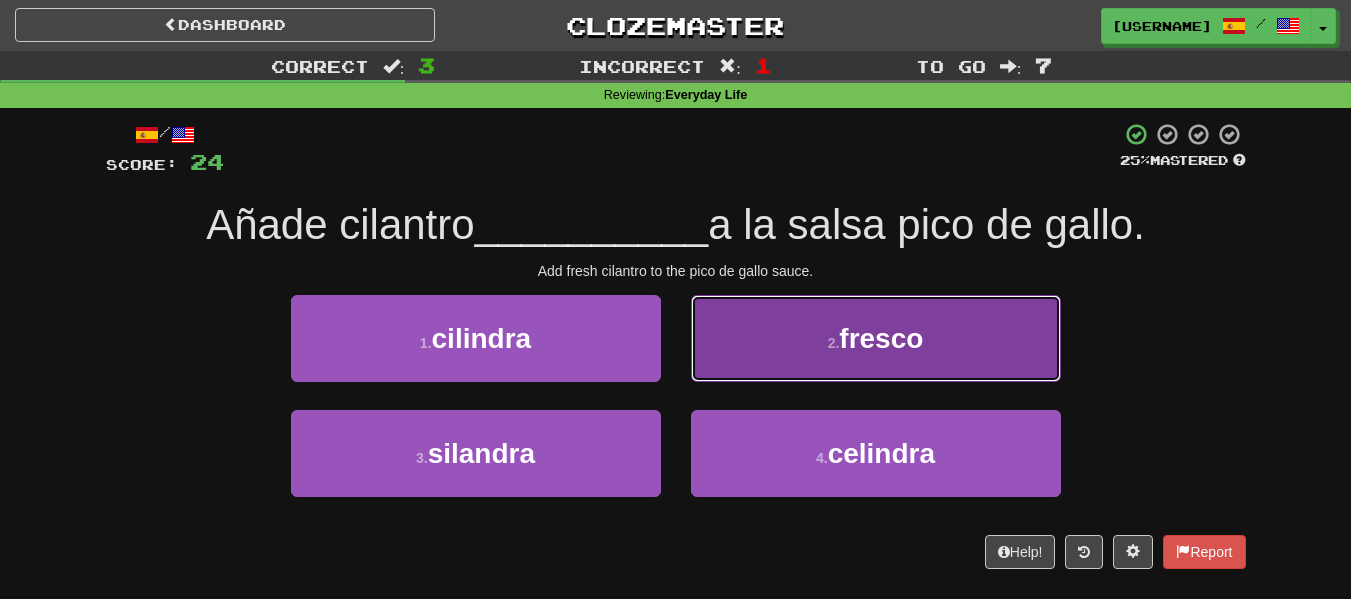 click on "2 .  fresco" at bounding box center [876, 338] 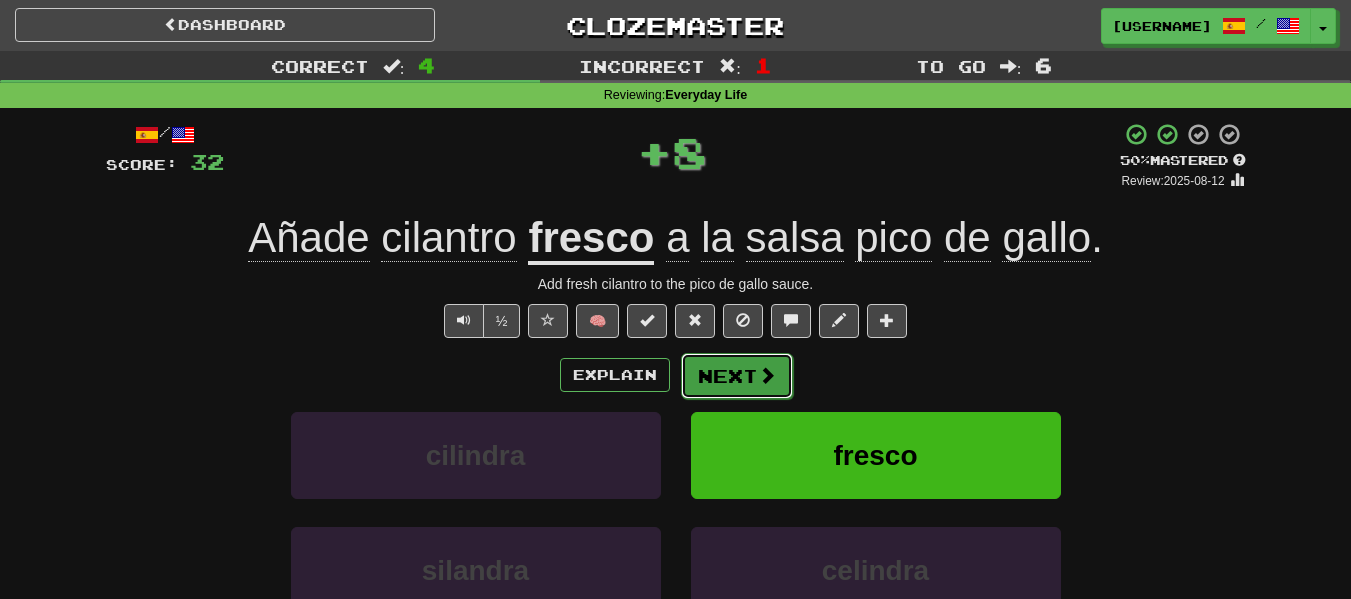 click on "Next" at bounding box center (737, 376) 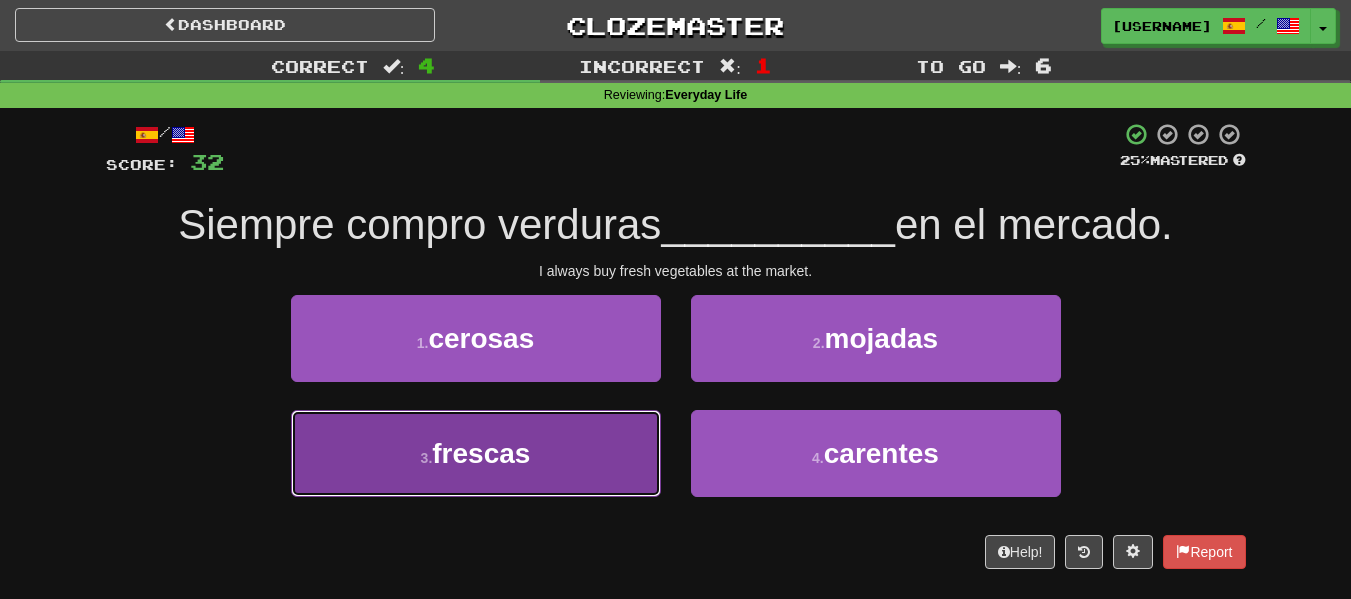 click on "frescas" at bounding box center [481, 453] 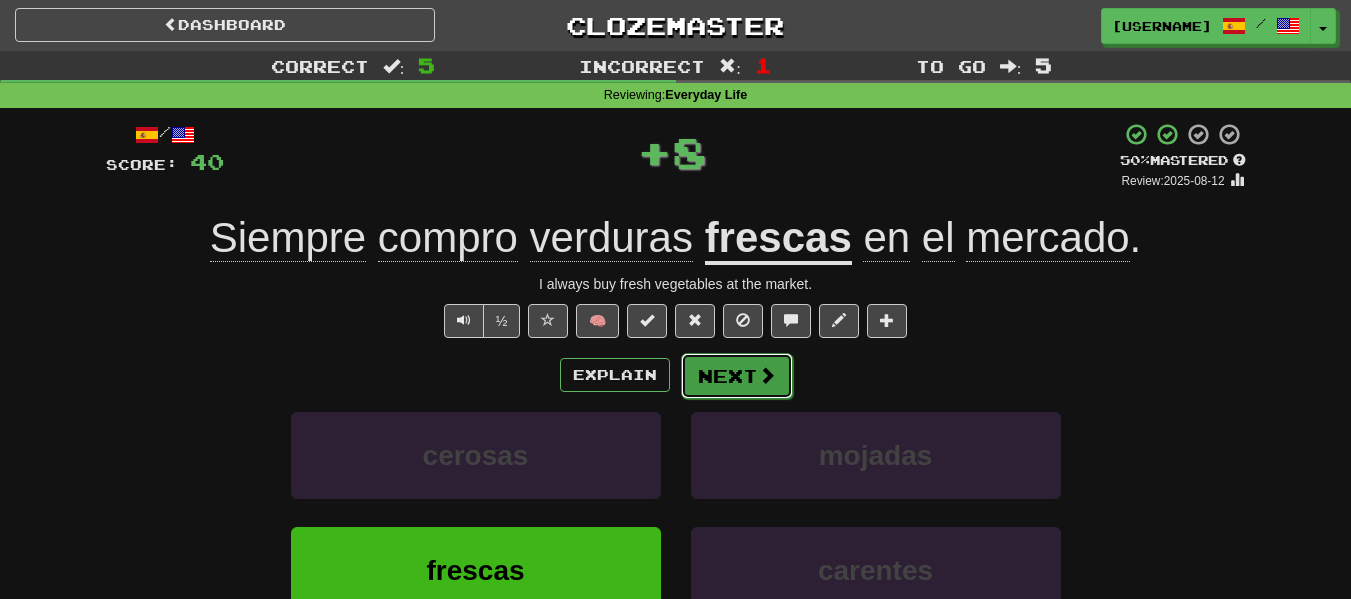 click on "Next" at bounding box center [737, 376] 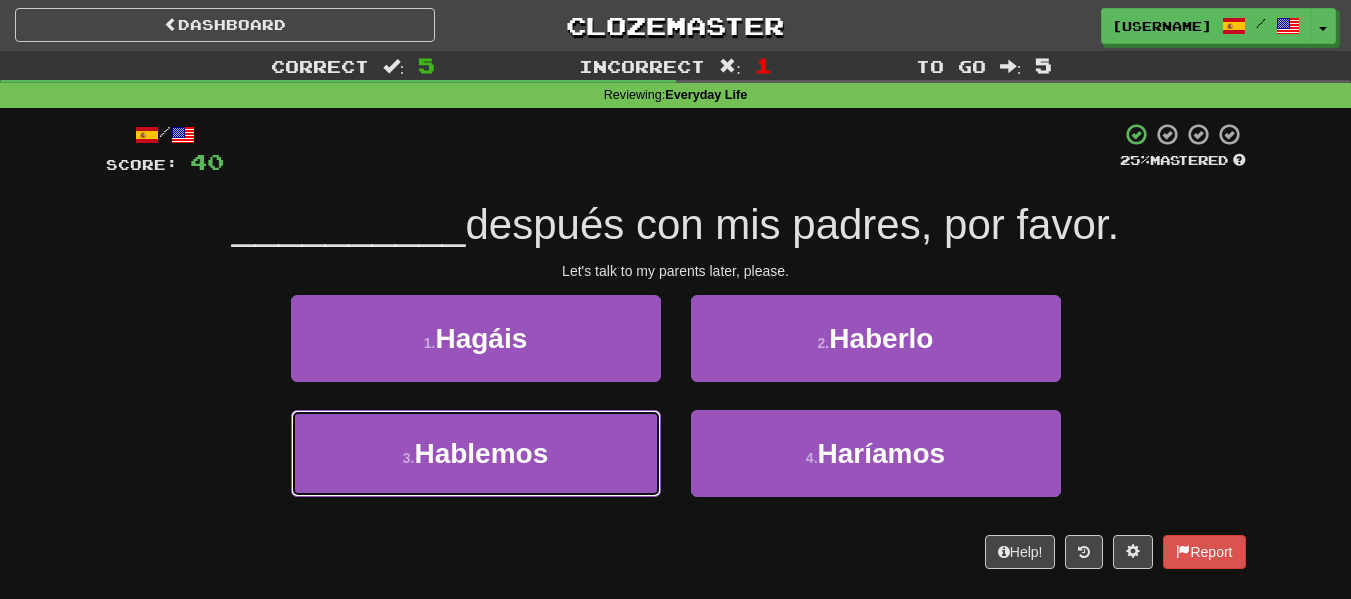 drag, startPoint x: 584, startPoint y: 417, endPoint x: 687, endPoint y: 405, distance: 103.69667 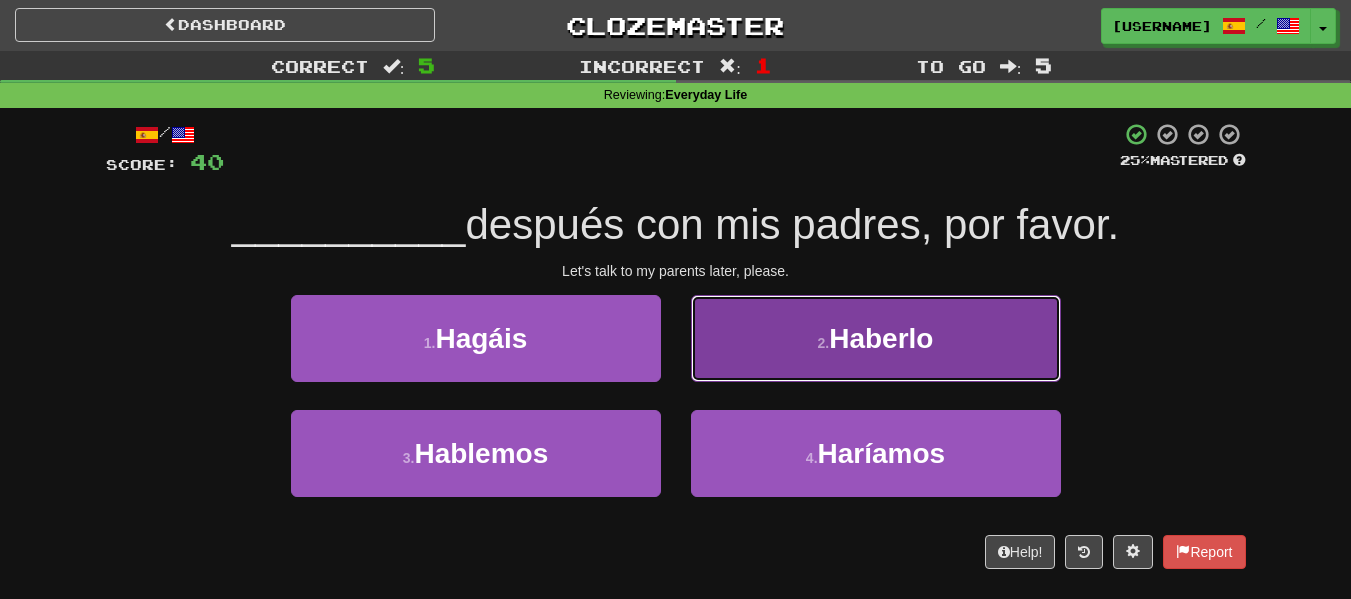 click on "2 .  Haberlo" at bounding box center (876, 338) 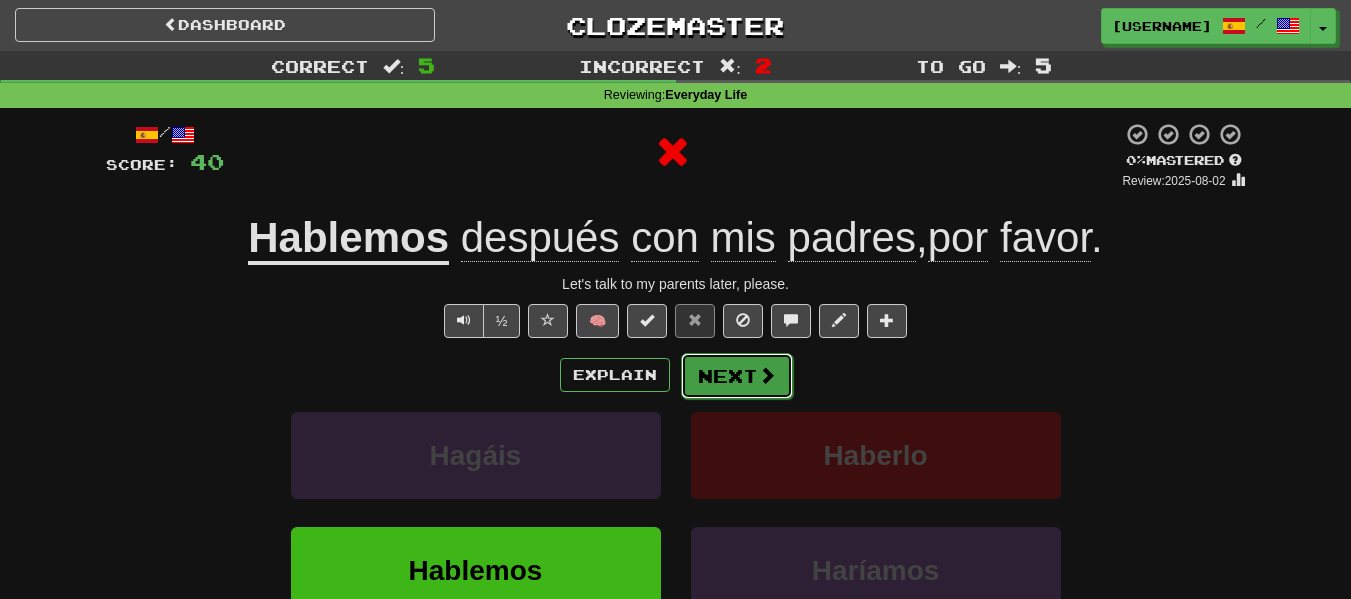 click on "Next" at bounding box center [737, 376] 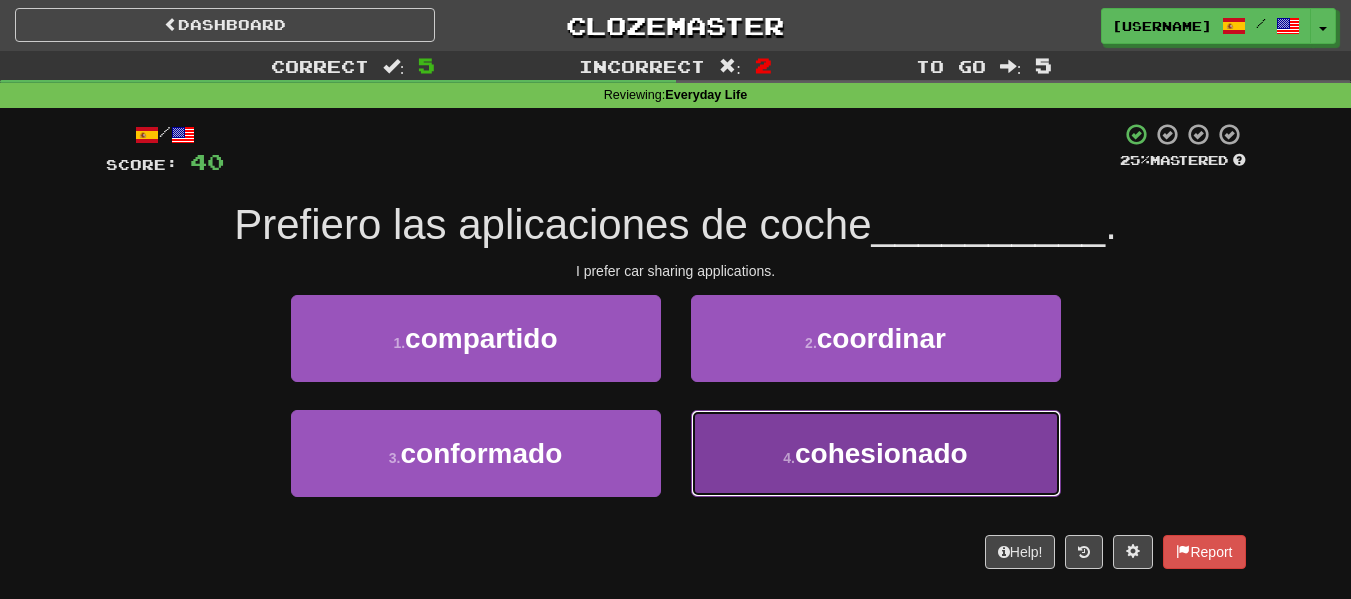 click on "4 .  cohesionado" at bounding box center [876, 453] 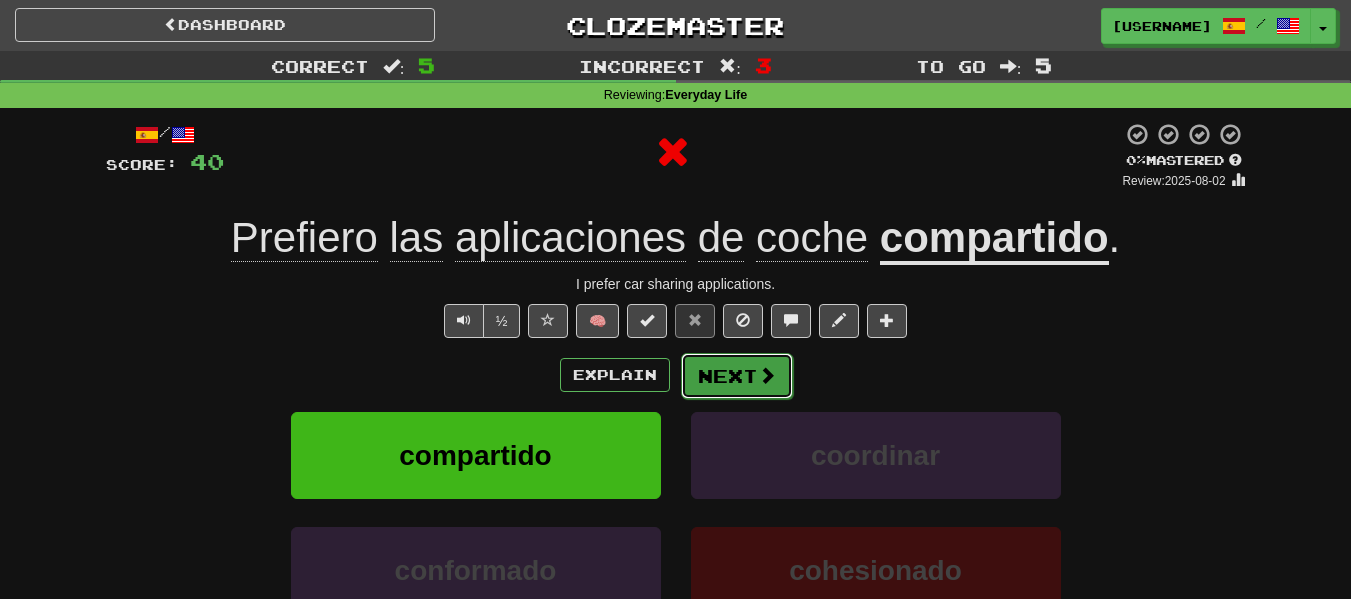 click on "Next" at bounding box center [737, 376] 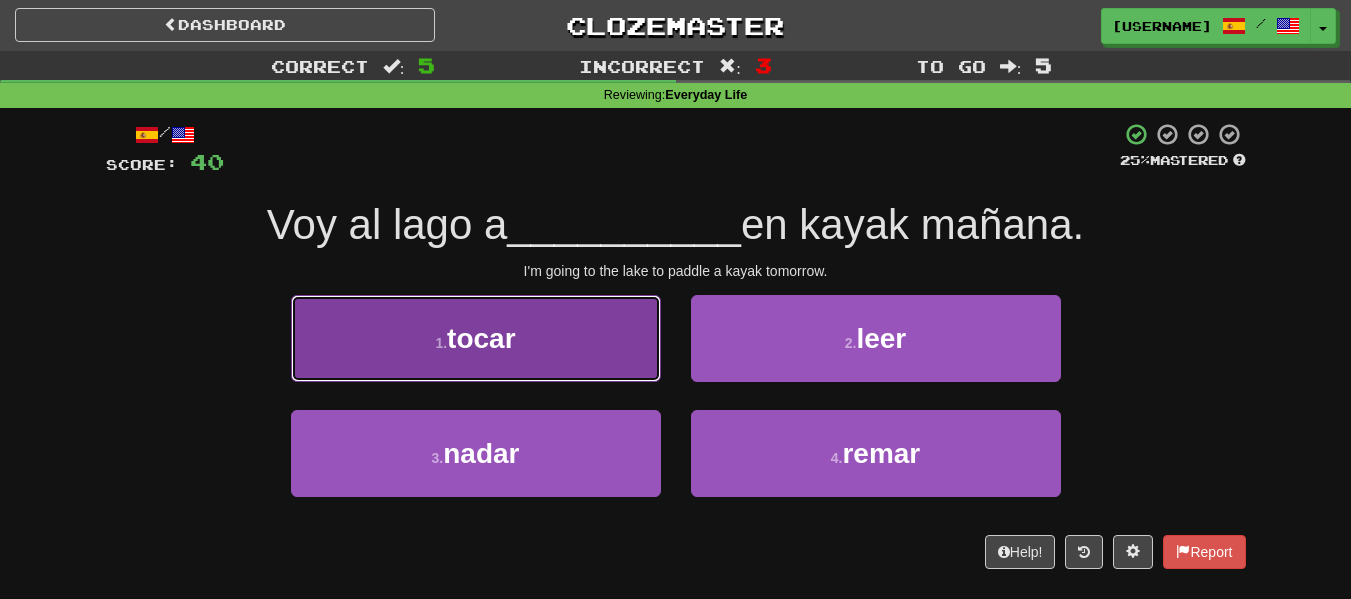 click on "1 .  tocar" at bounding box center [476, 338] 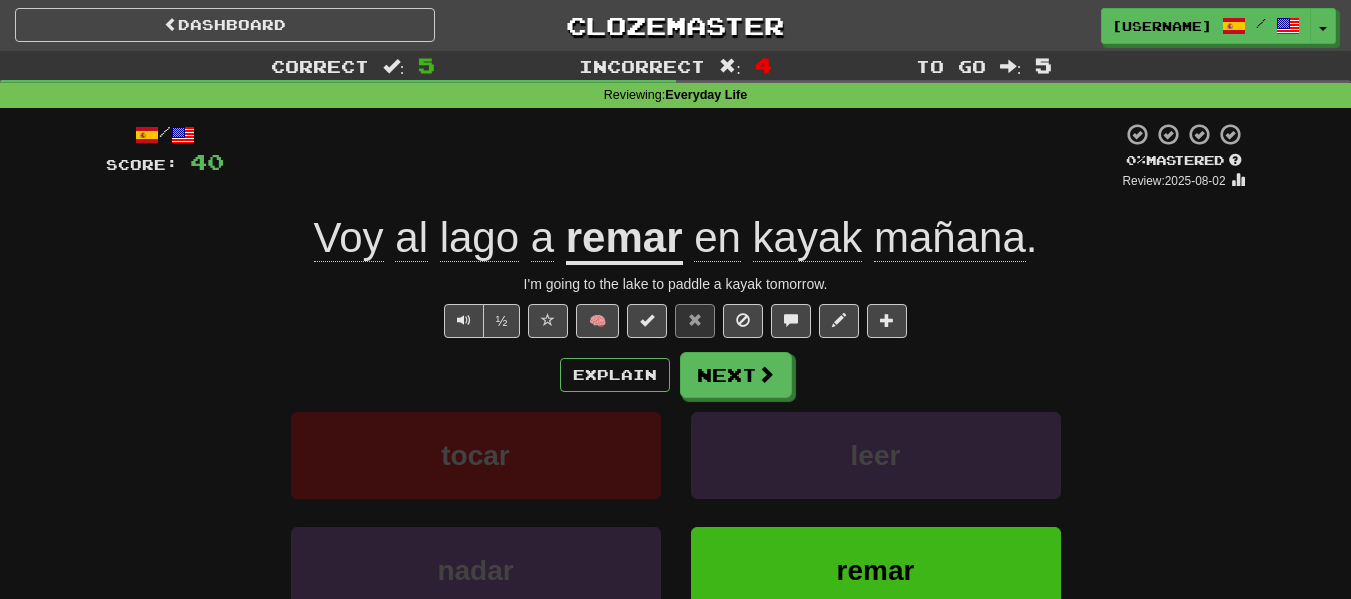 click on "remar" at bounding box center (624, 239) 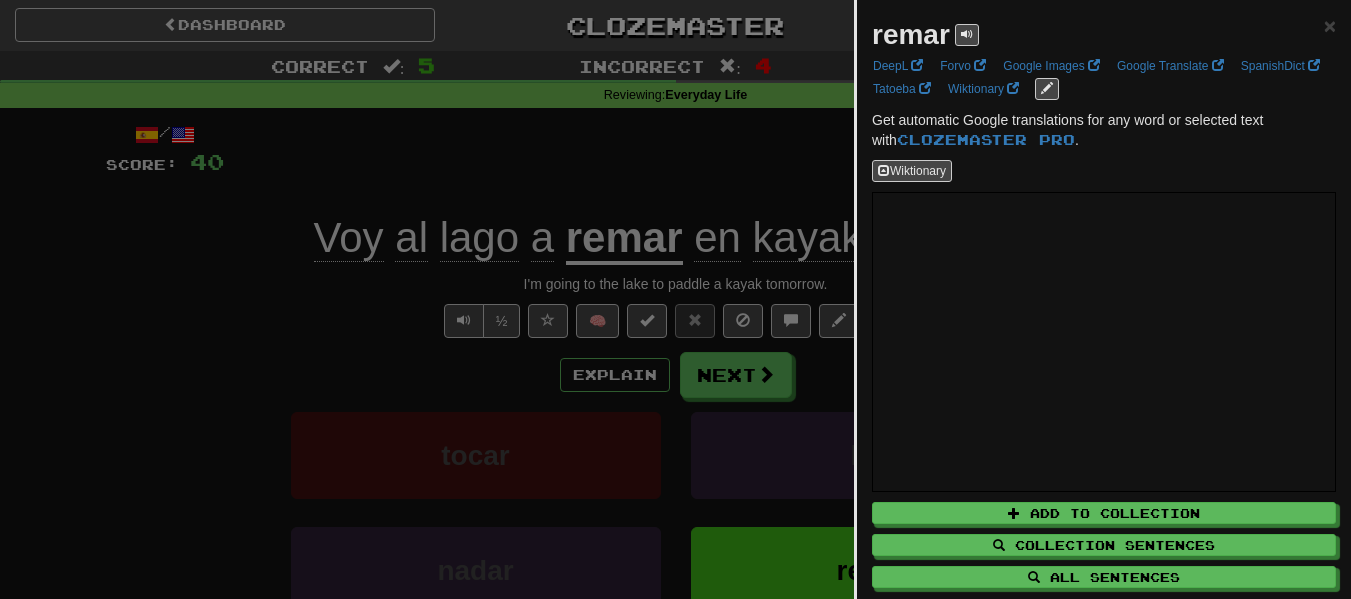 click at bounding box center [675, 299] 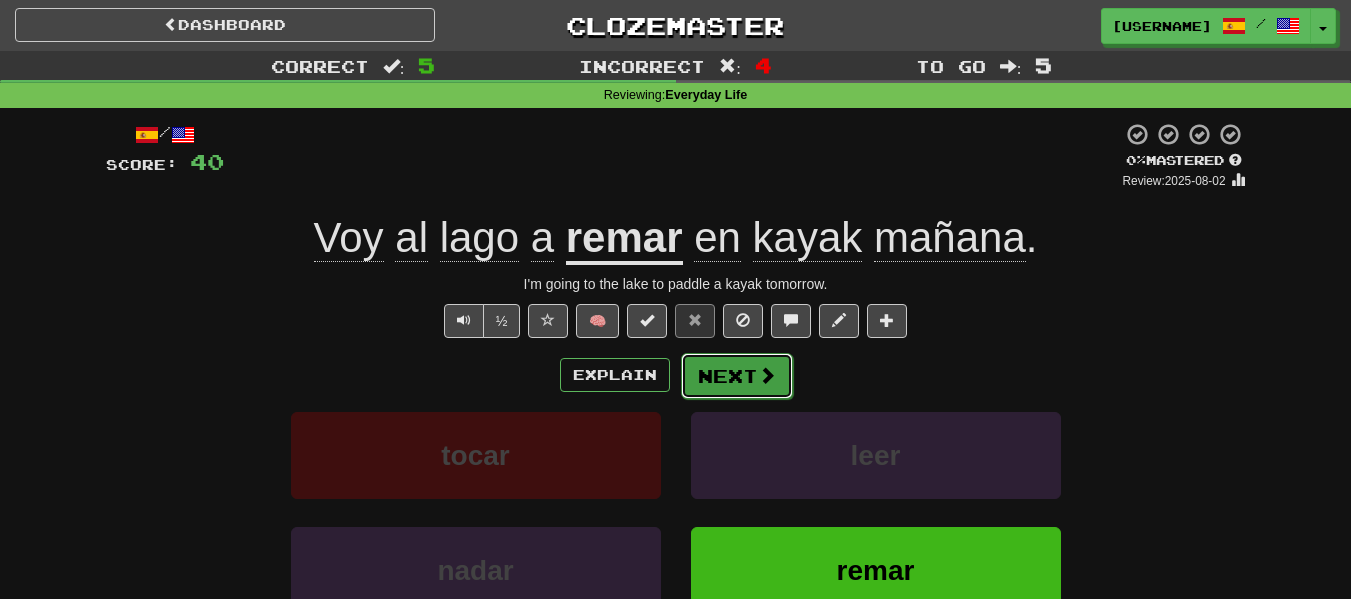 click on "Next" at bounding box center [737, 376] 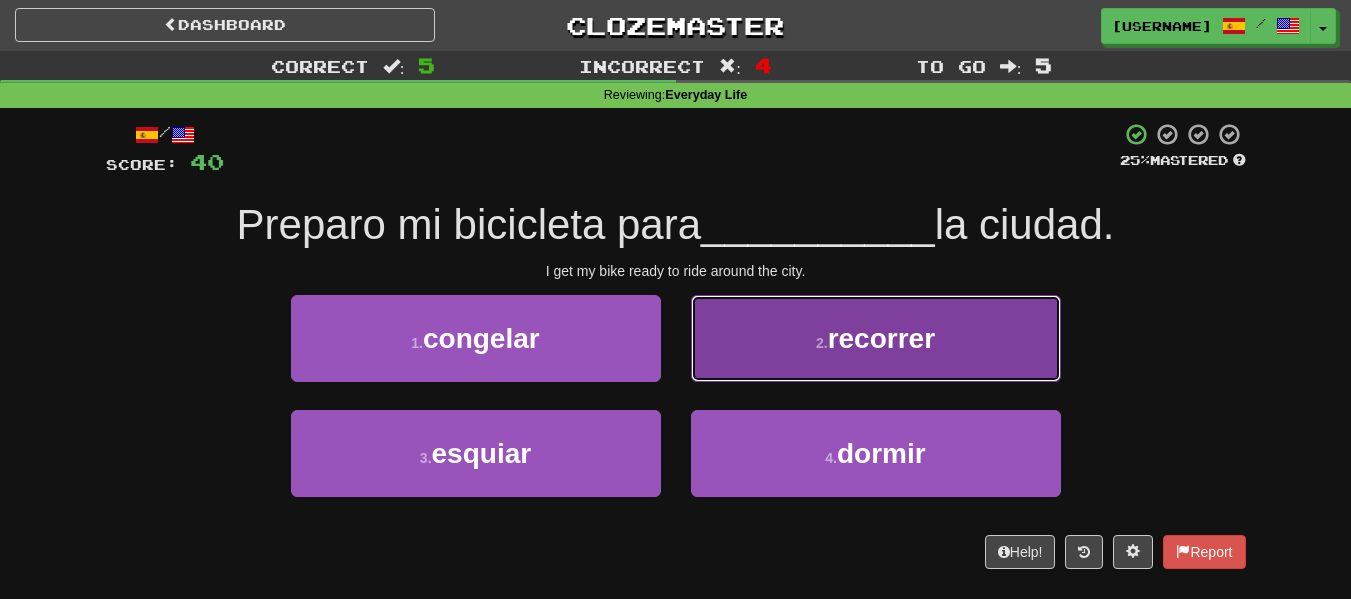 click on "2 .  recorrer" at bounding box center (876, 338) 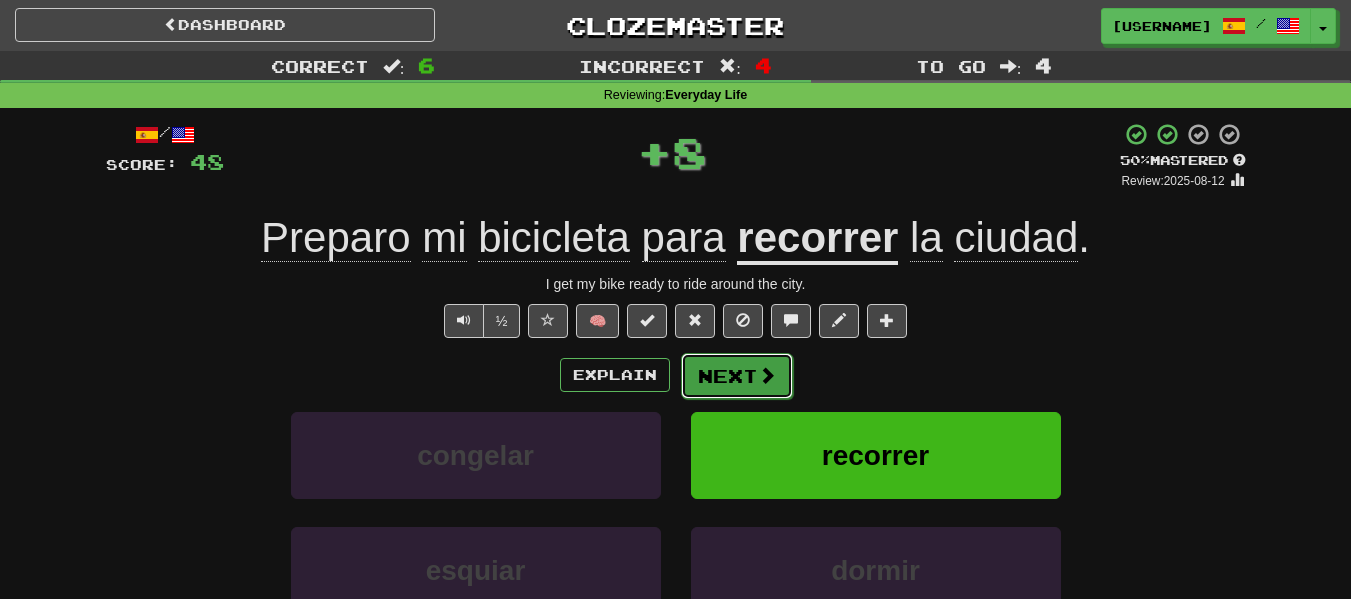 click on "Next" at bounding box center [737, 376] 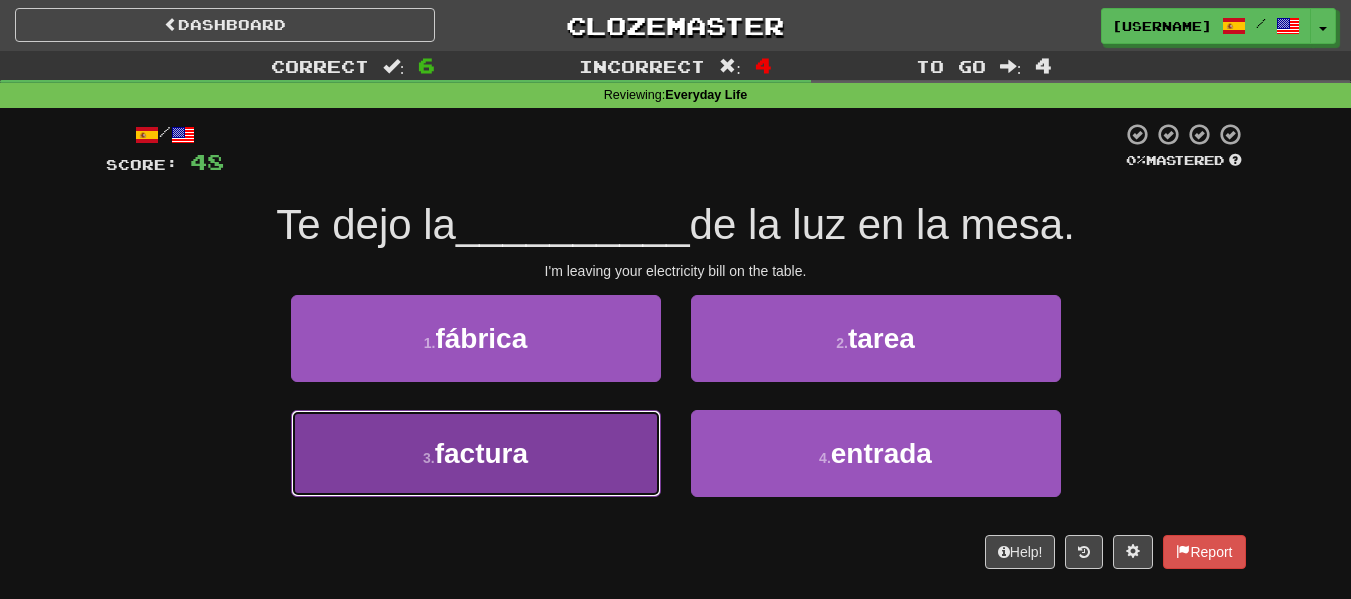 click on "3 .  factura" at bounding box center [476, 453] 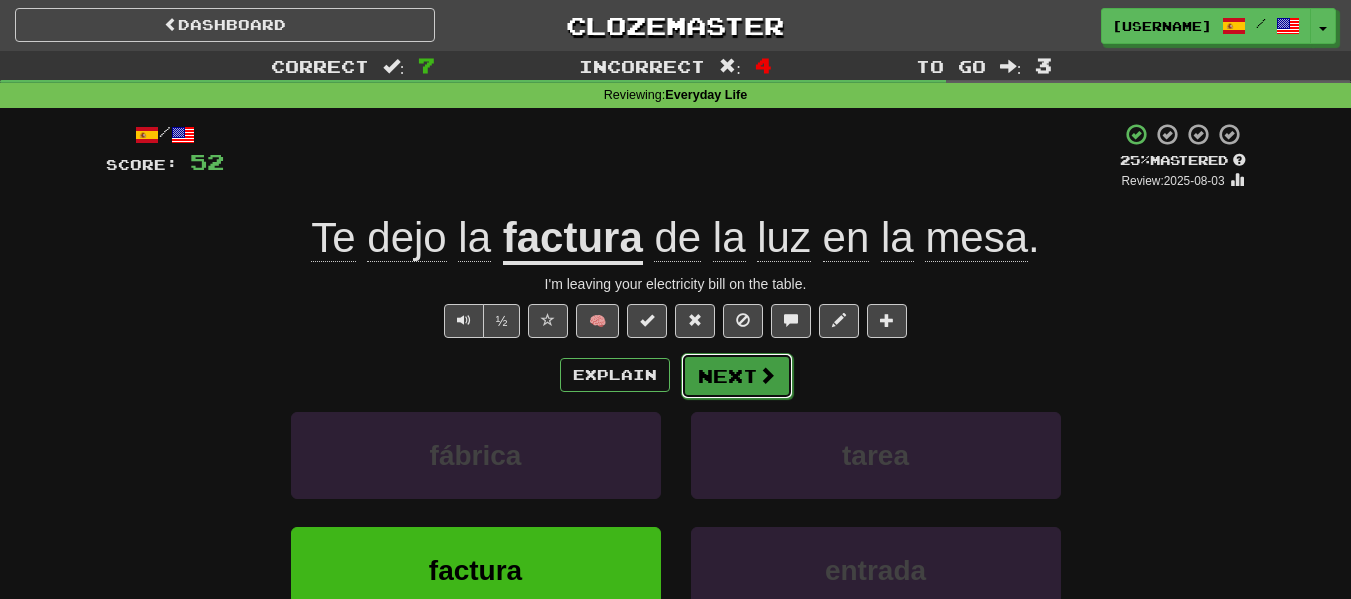 click on "Next" at bounding box center (737, 376) 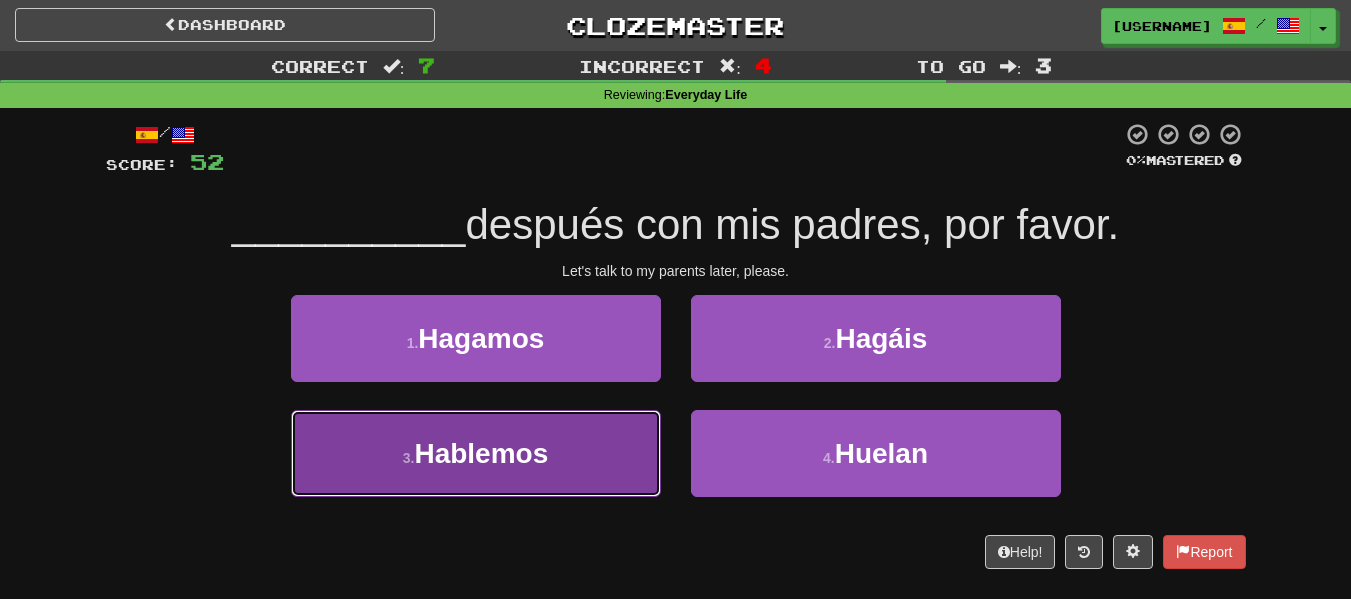click on "3 .  Hablemos" at bounding box center (476, 453) 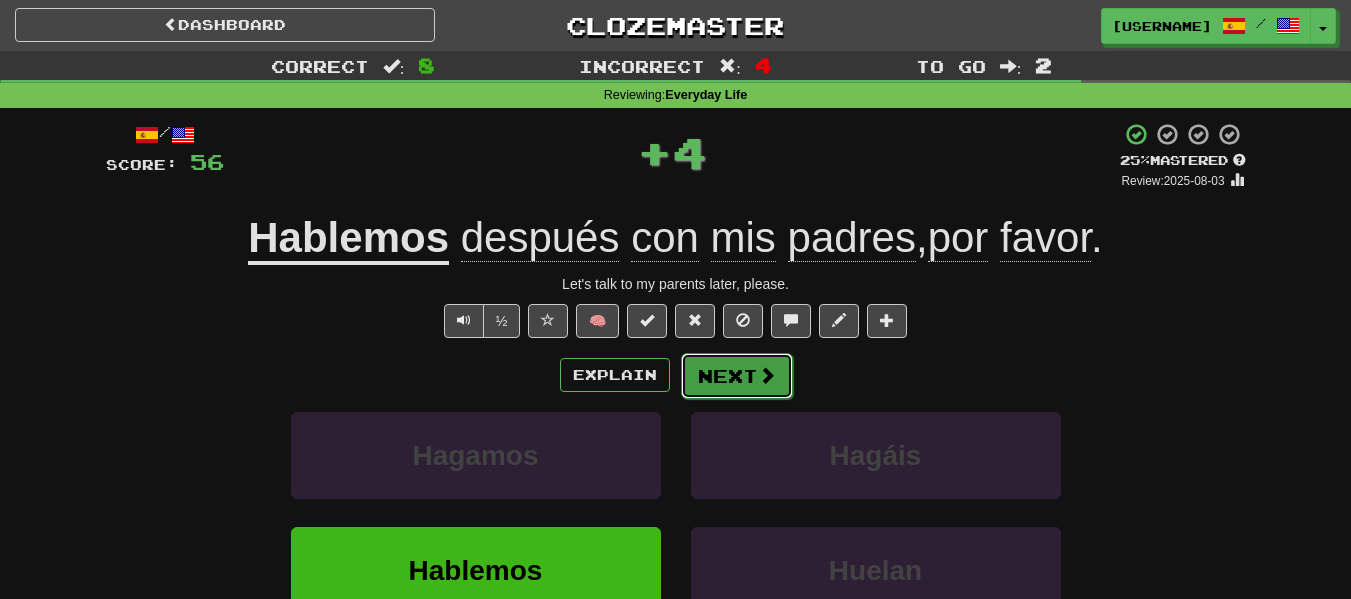 click on "Next" at bounding box center [737, 376] 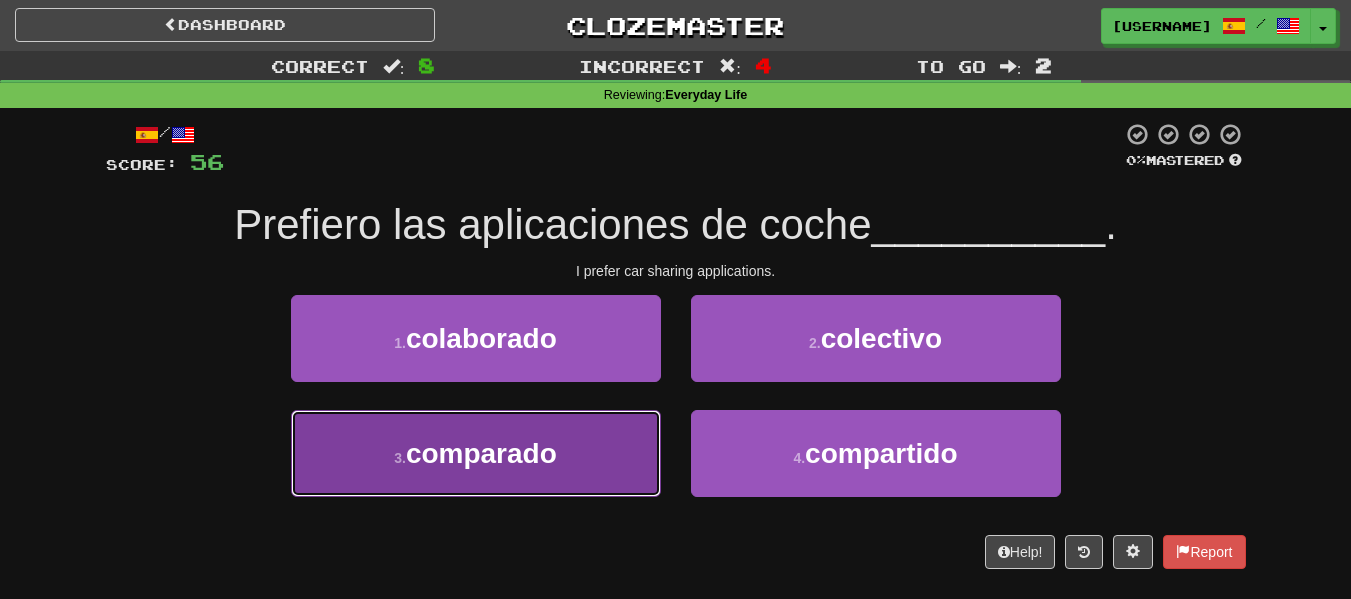 click on "3 .  comparado" at bounding box center (476, 453) 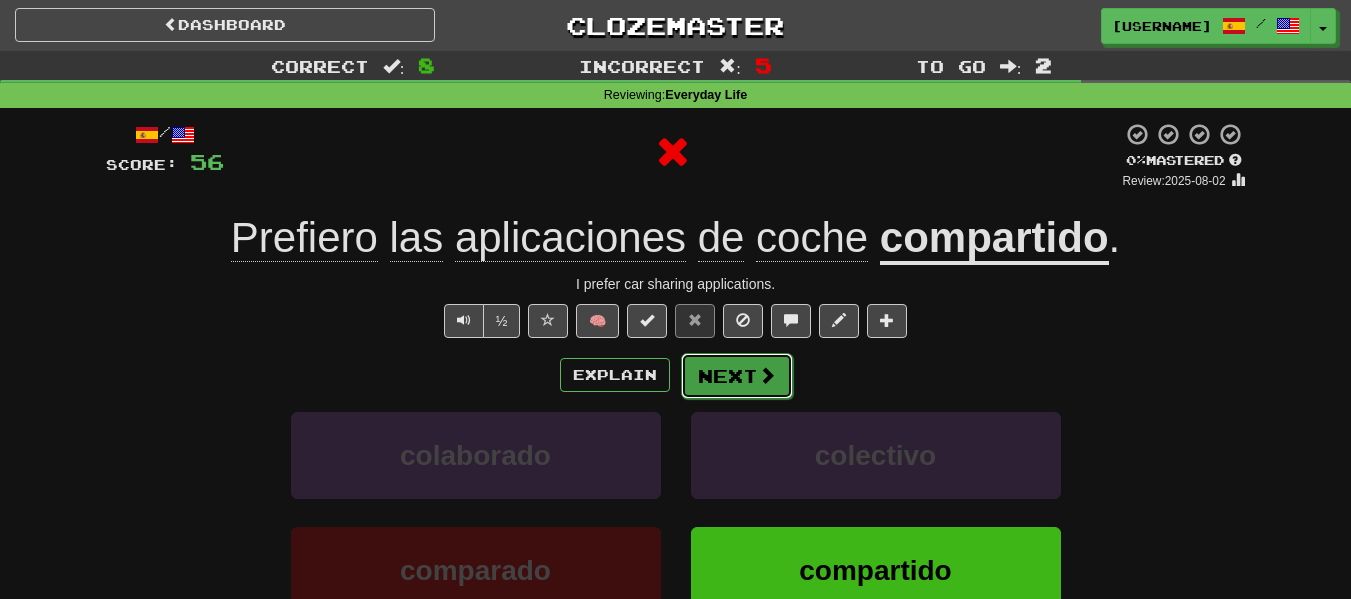 click on "Next" at bounding box center [737, 376] 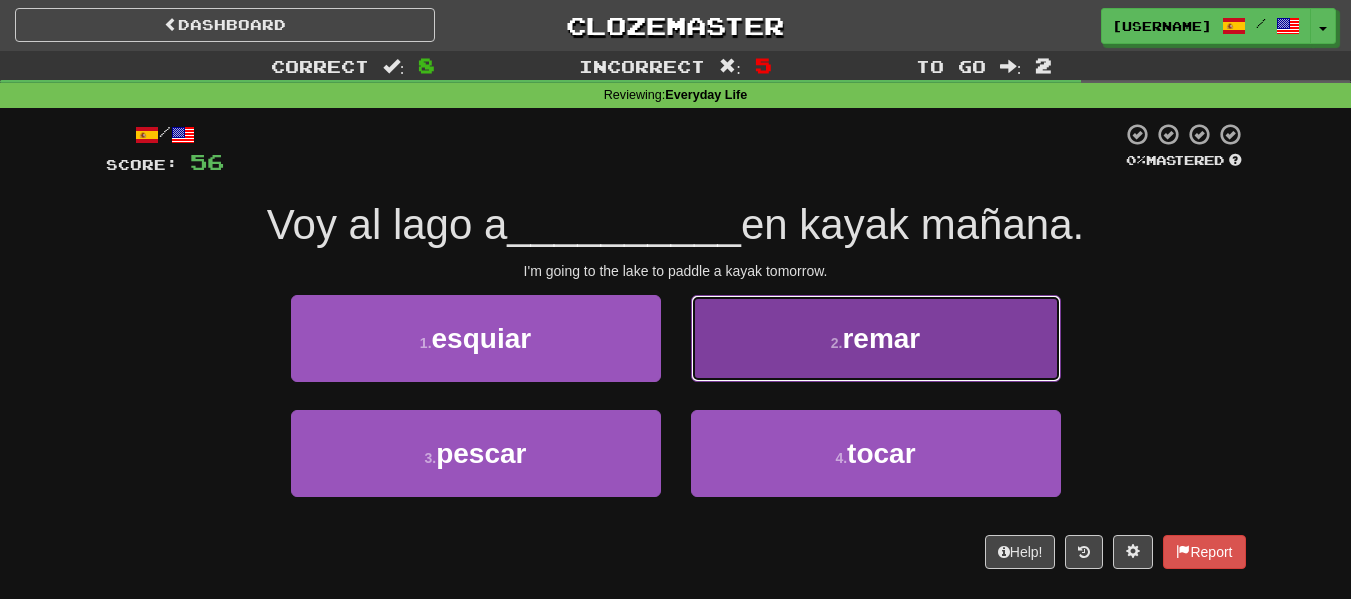 click on "2 .  remar" at bounding box center [876, 338] 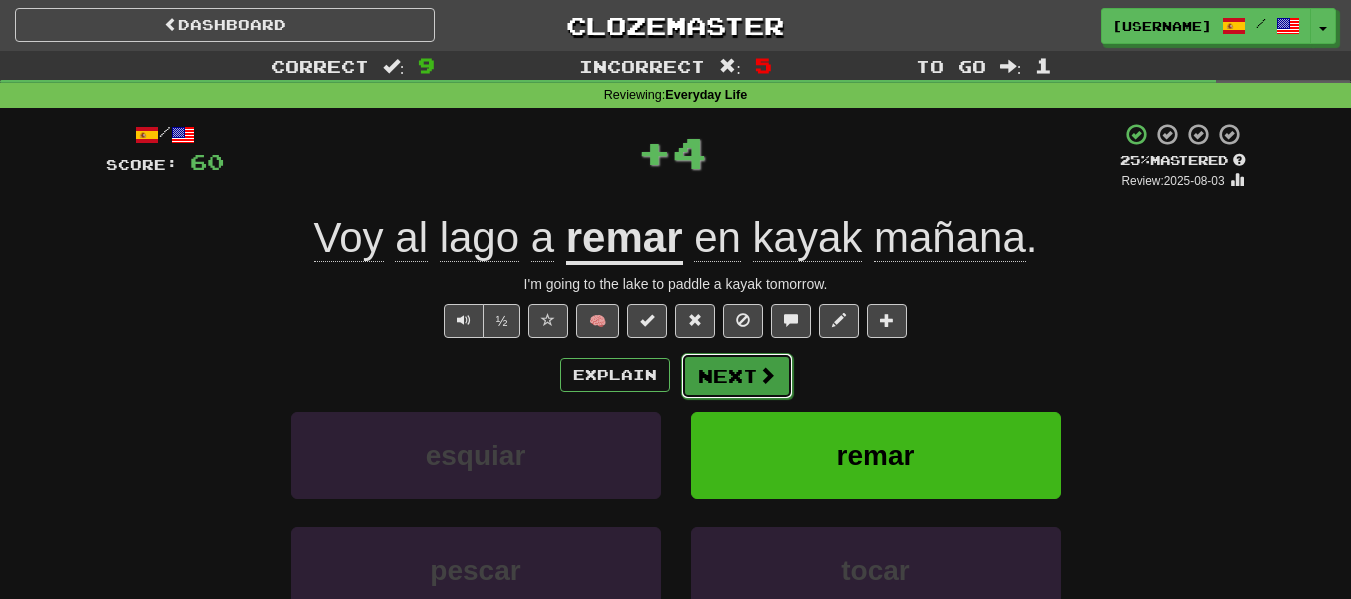 click on "Next" at bounding box center (737, 376) 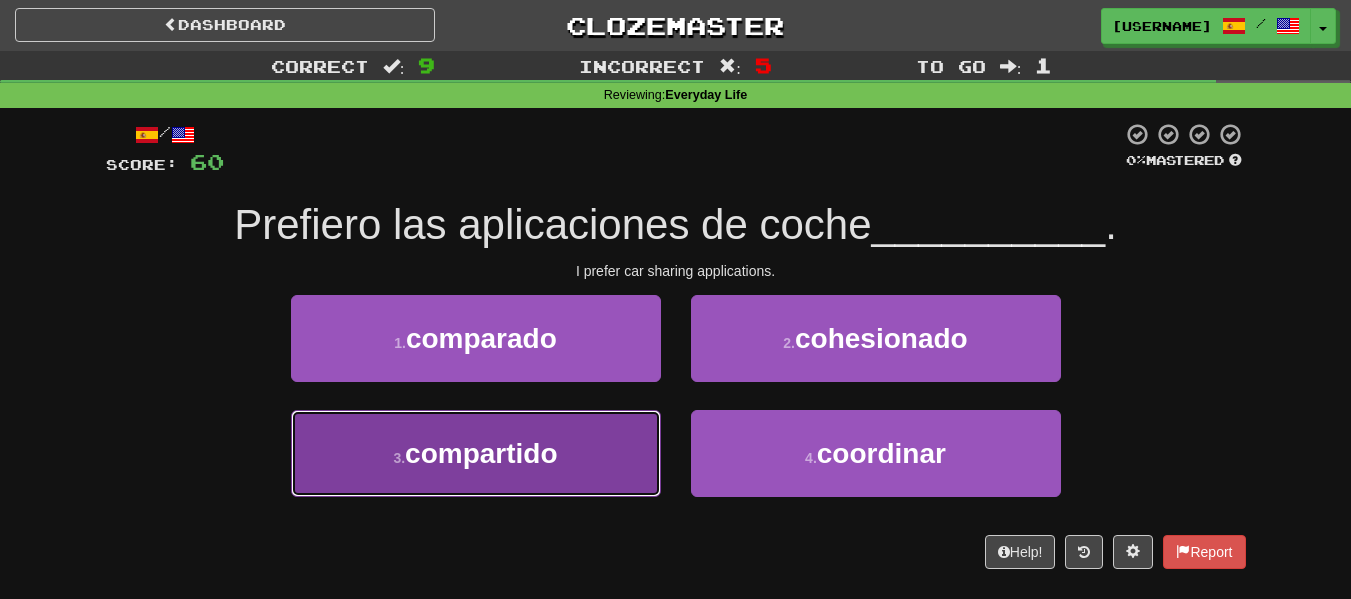 click on "3 .  compartido" at bounding box center (476, 453) 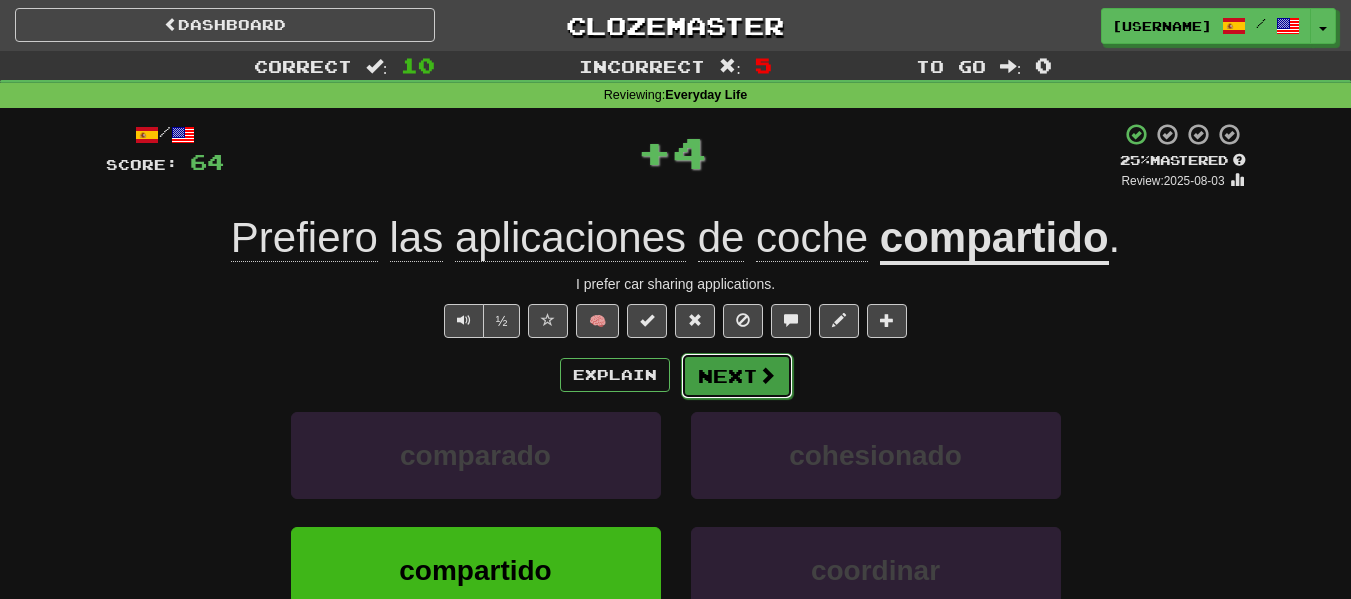 click on "Next" at bounding box center (737, 376) 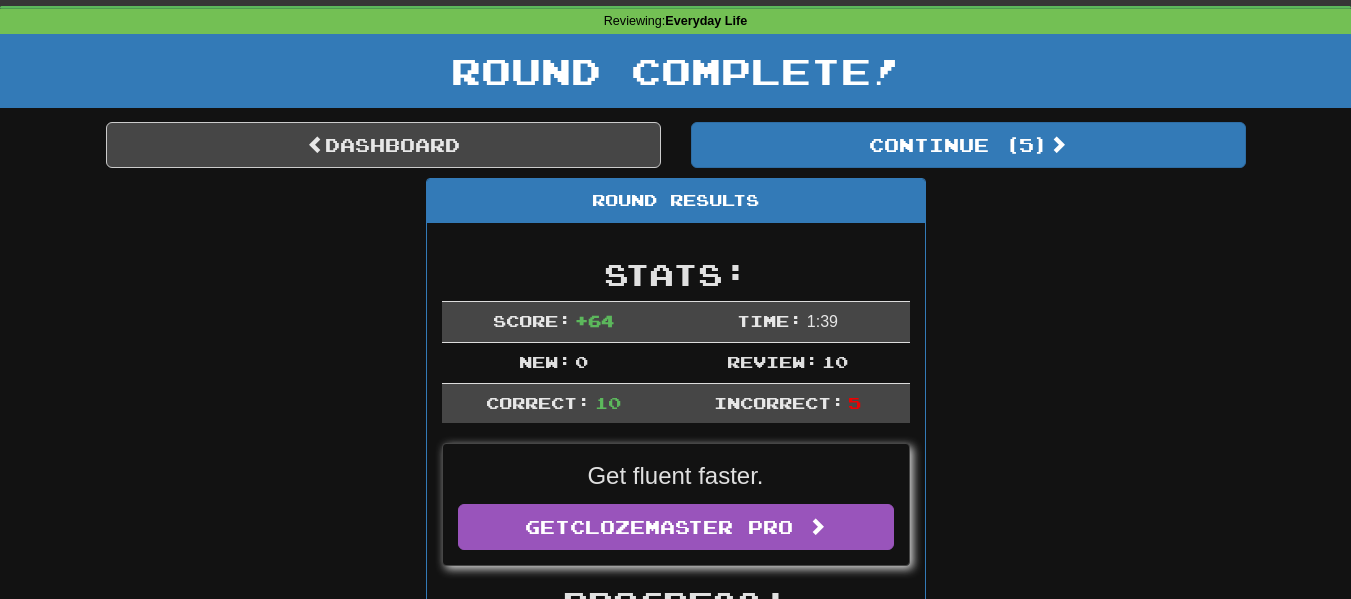 scroll, scrollTop: 0, scrollLeft: 0, axis: both 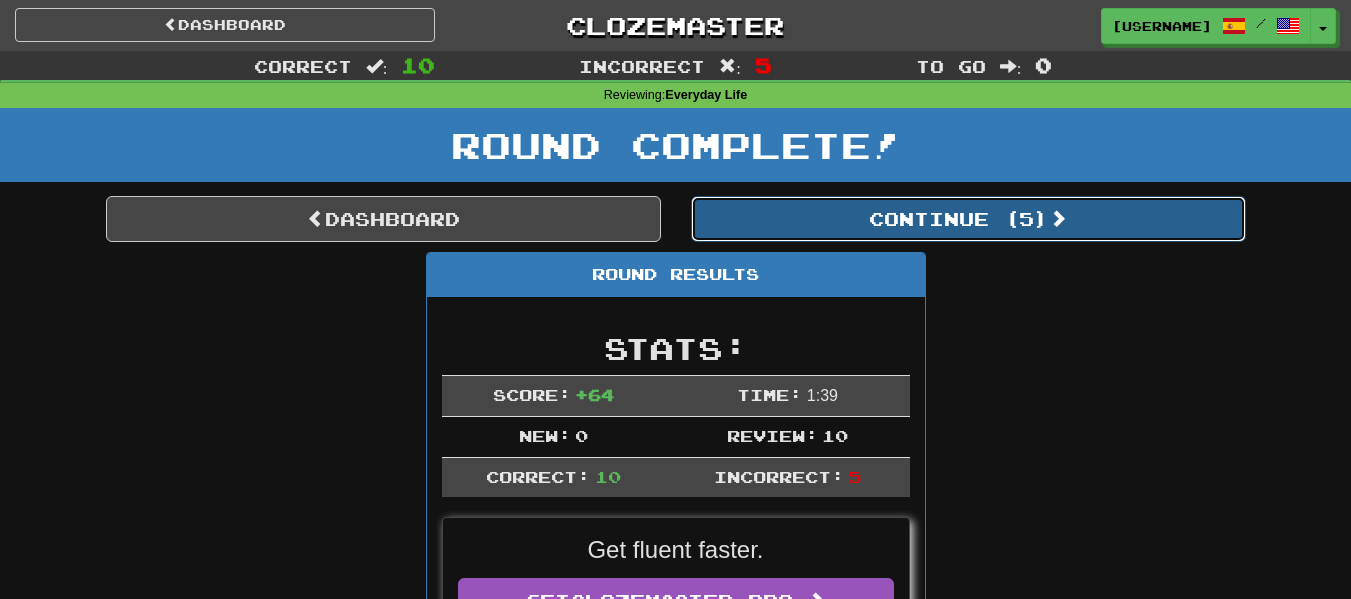 click on "Continue ( 5 )" at bounding box center (968, 219) 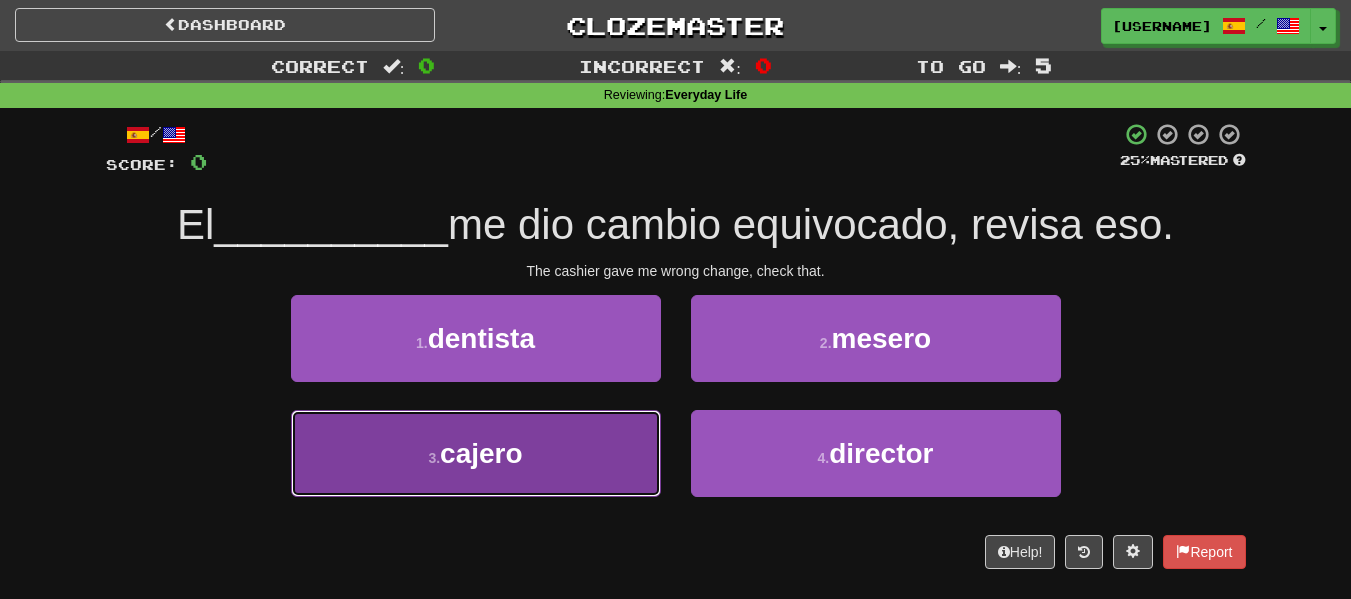 click on "3 .  cajero" at bounding box center (476, 453) 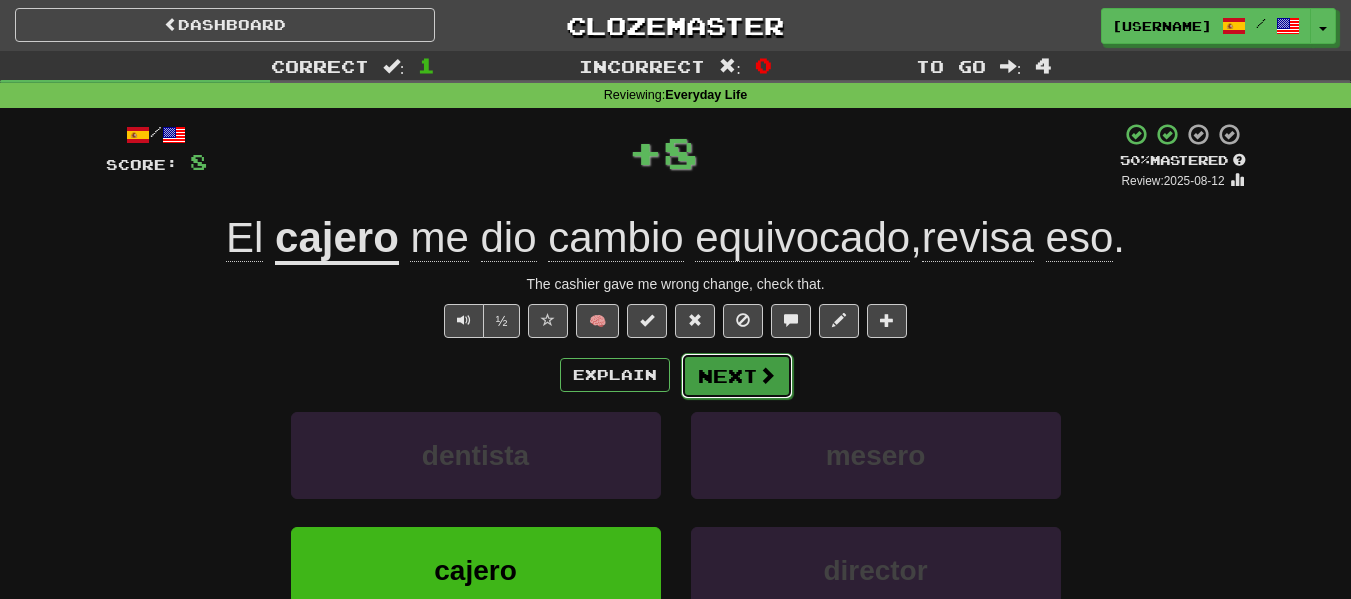 click on "Next" at bounding box center [737, 376] 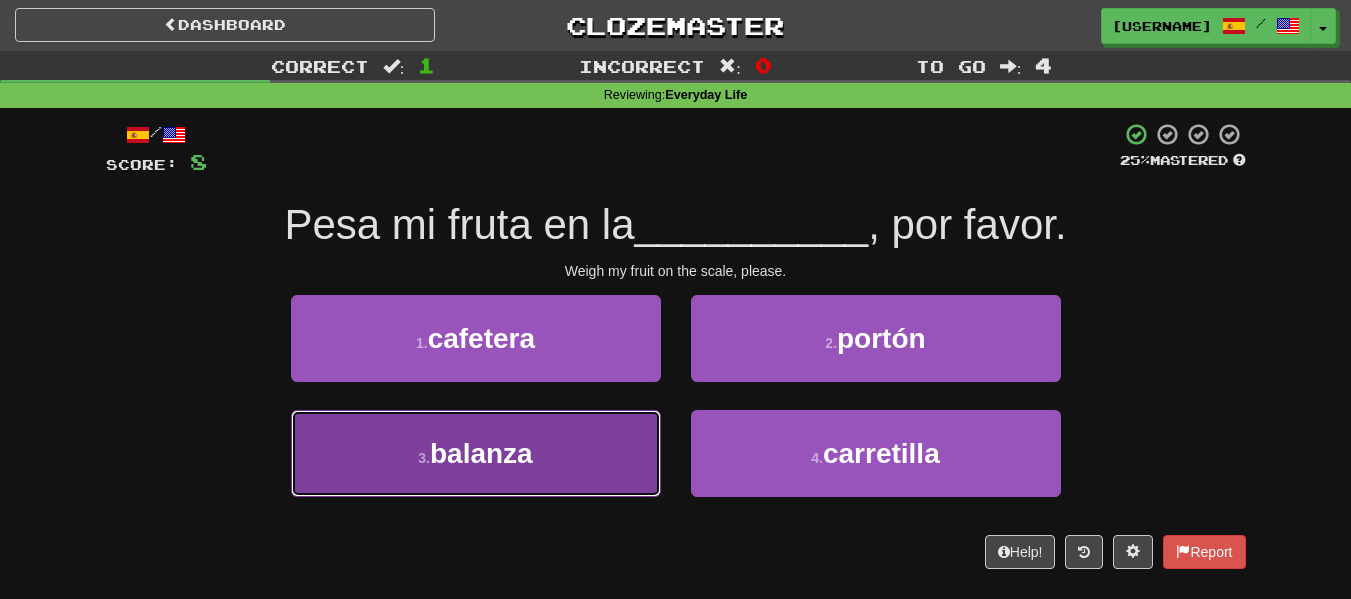 click on "3 .  balanza" at bounding box center [476, 453] 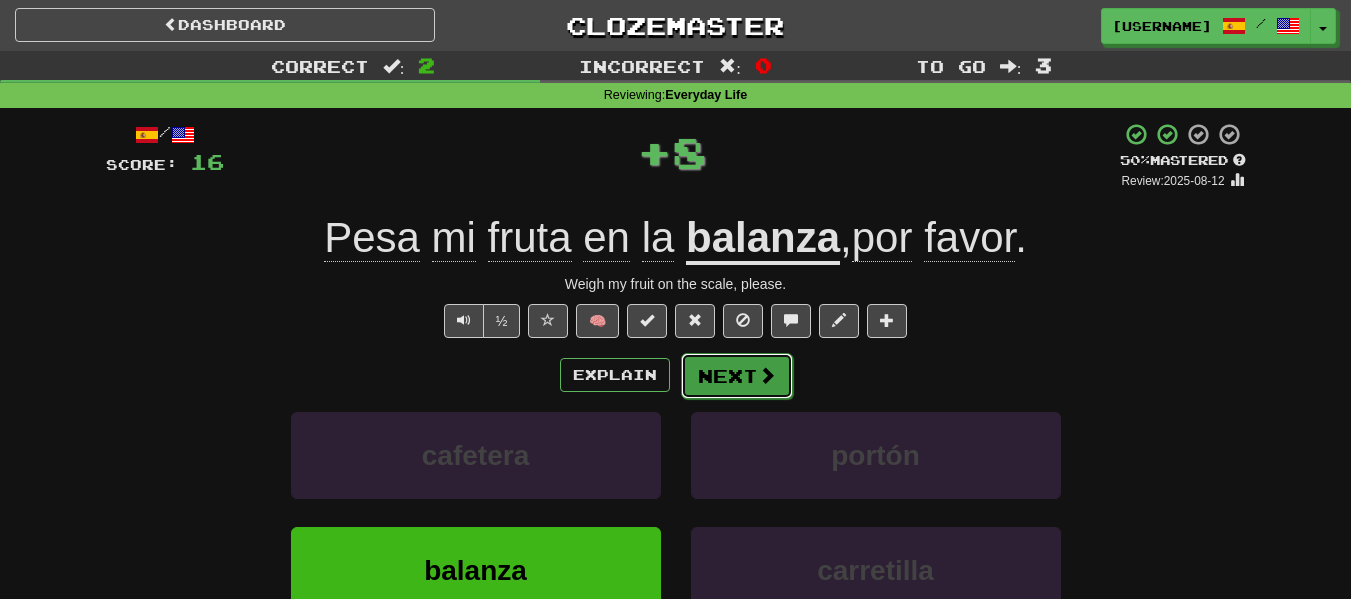 click on "Next" at bounding box center [737, 376] 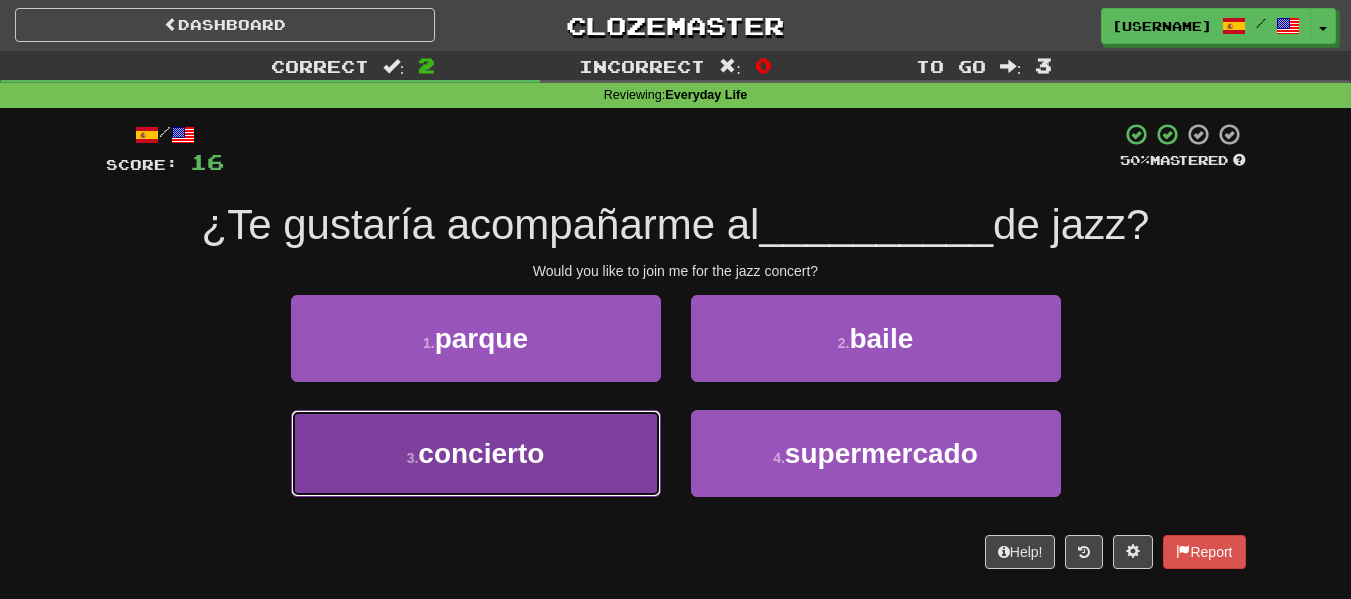 click on "3 .  concierto" at bounding box center [476, 453] 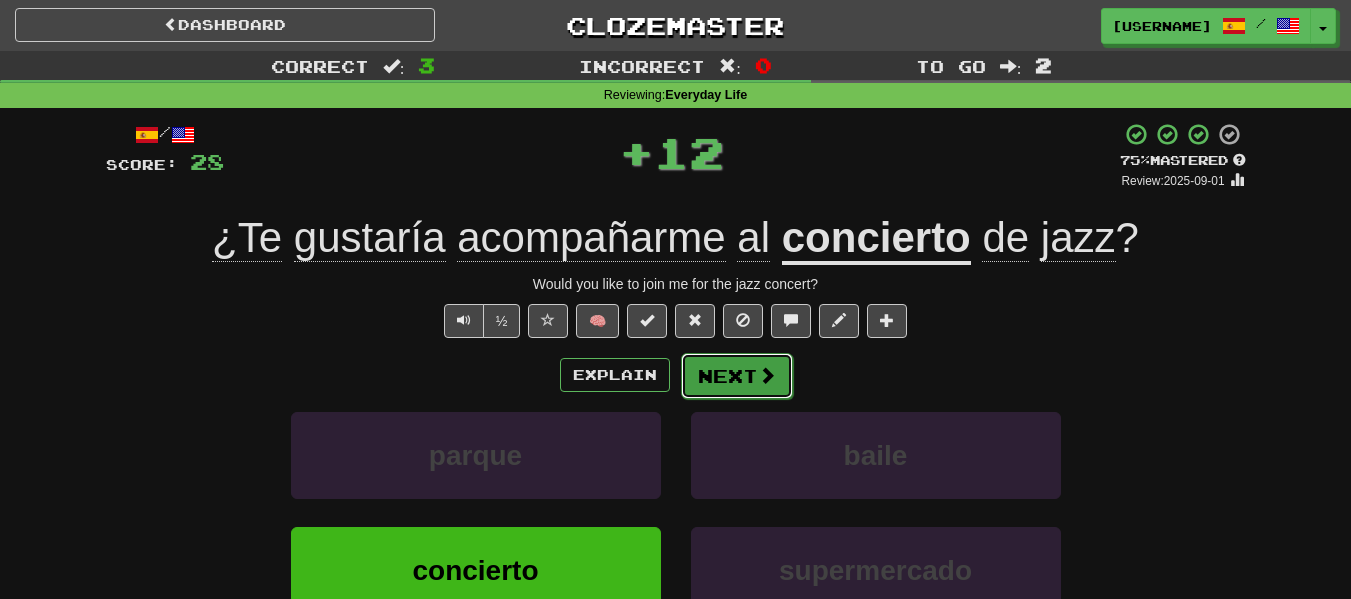 click on "Next" at bounding box center (737, 376) 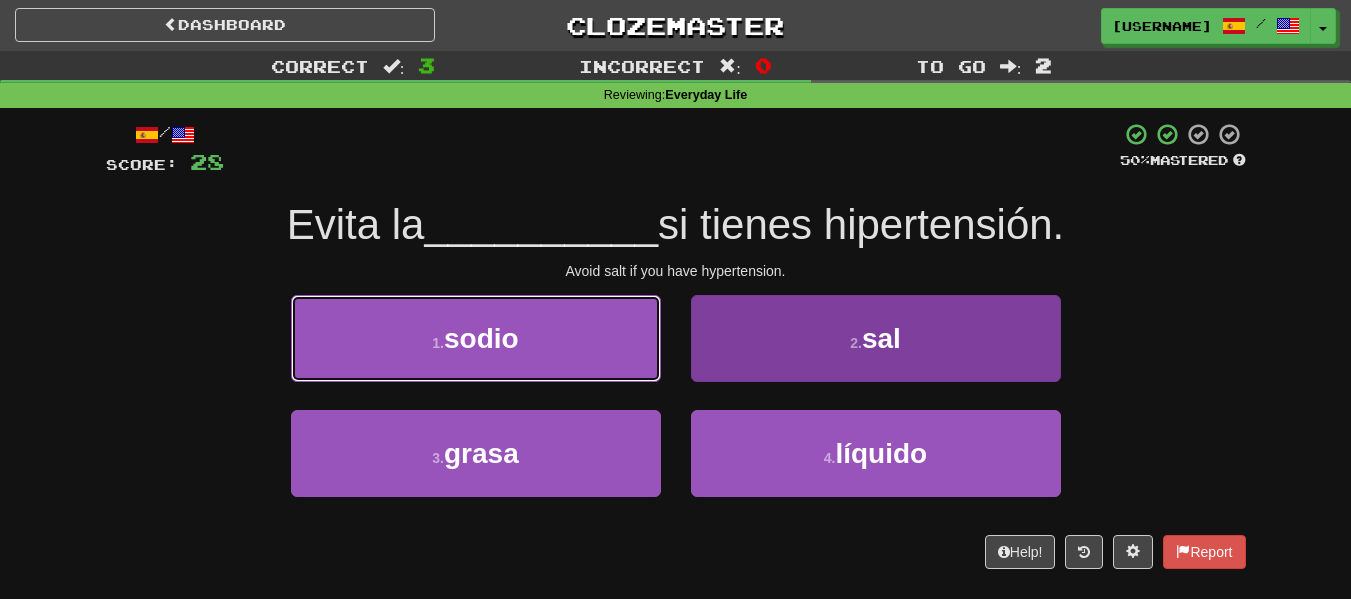 drag, startPoint x: 556, startPoint y: 359, endPoint x: 758, endPoint y: 359, distance: 202 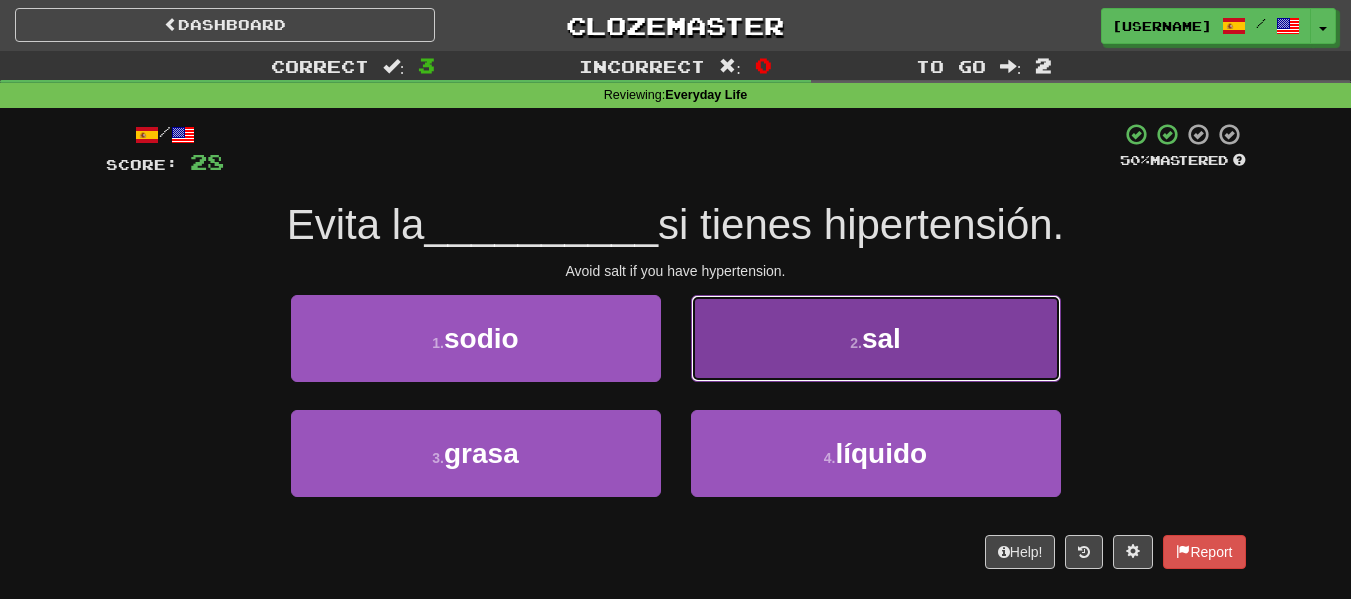 click on "2 .  sal" at bounding box center (876, 338) 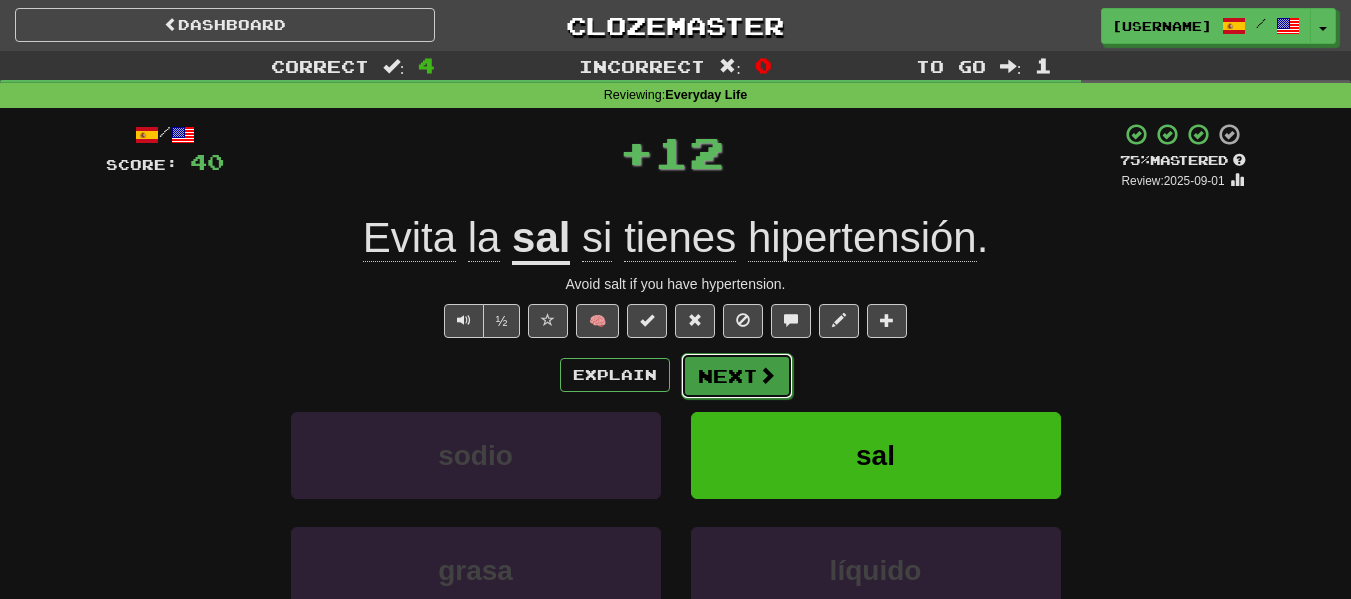 click on "Next" at bounding box center [737, 376] 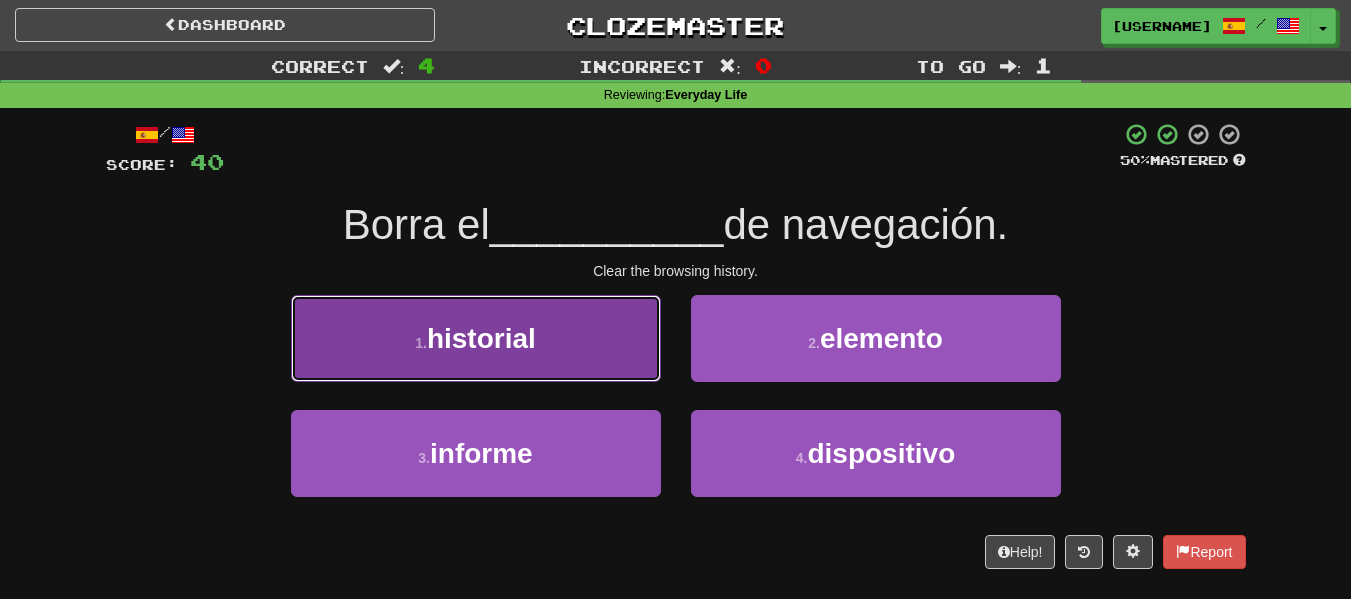 click on "1 .  historial" at bounding box center (476, 338) 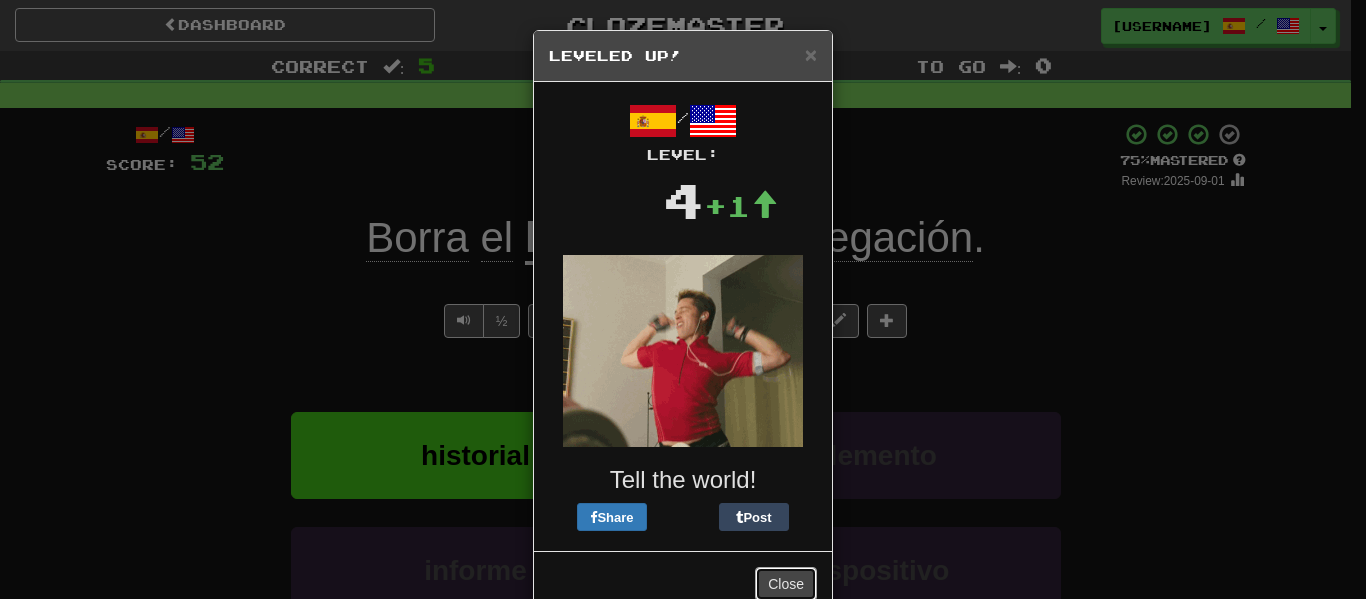 click on "Close" at bounding box center (786, 584) 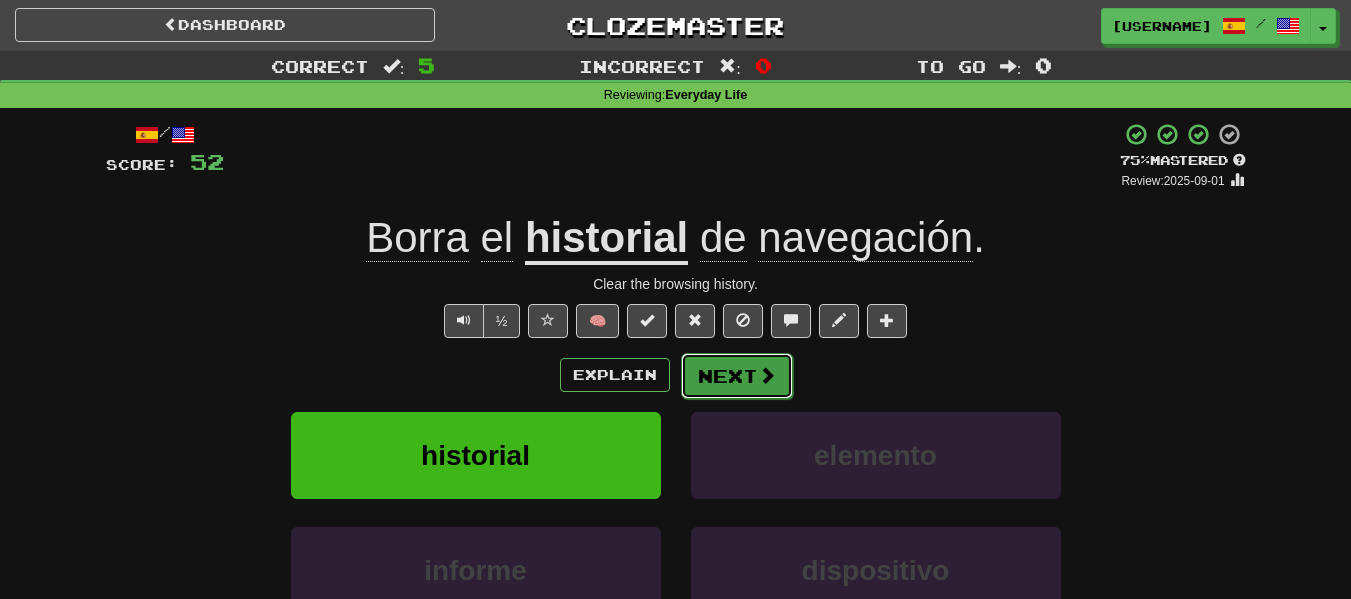 click on "Next" at bounding box center [737, 376] 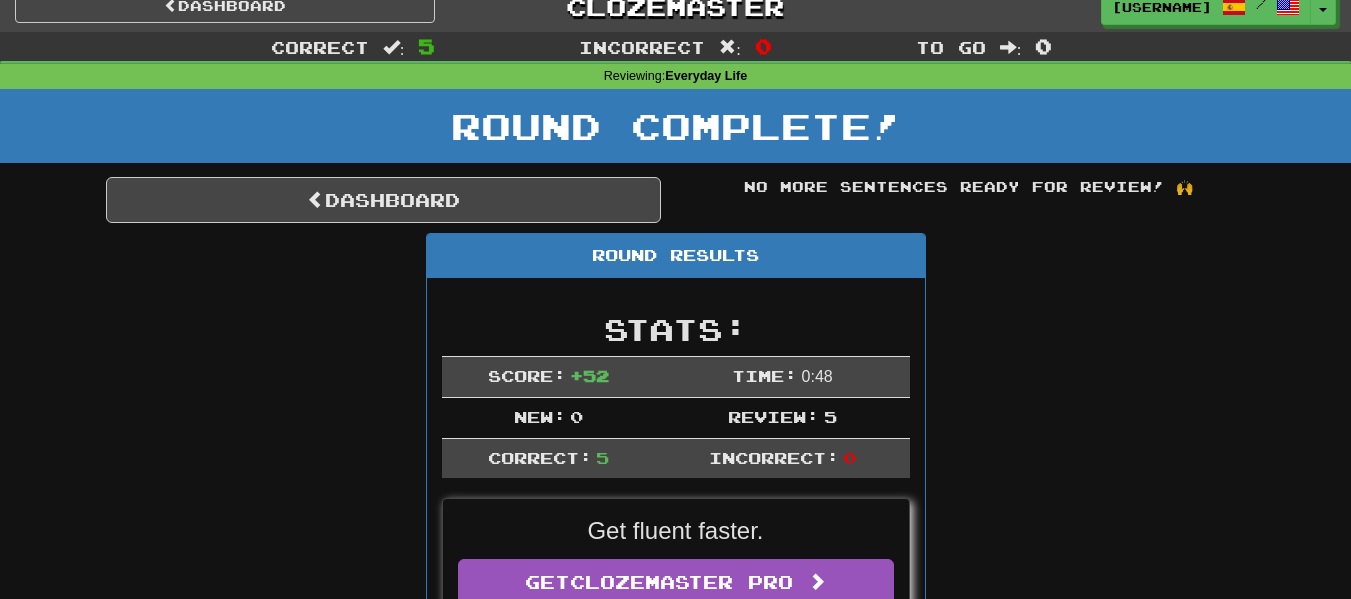 scroll, scrollTop: 0, scrollLeft: 0, axis: both 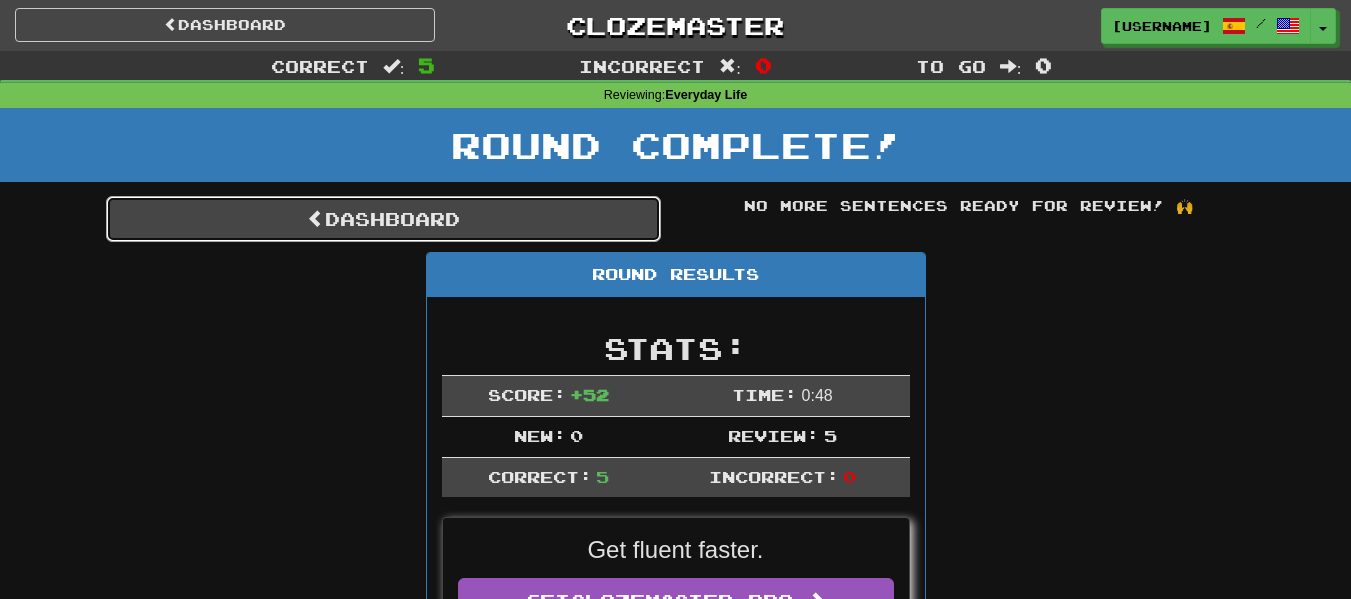 click on "Dashboard" at bounding box center [383, 219] 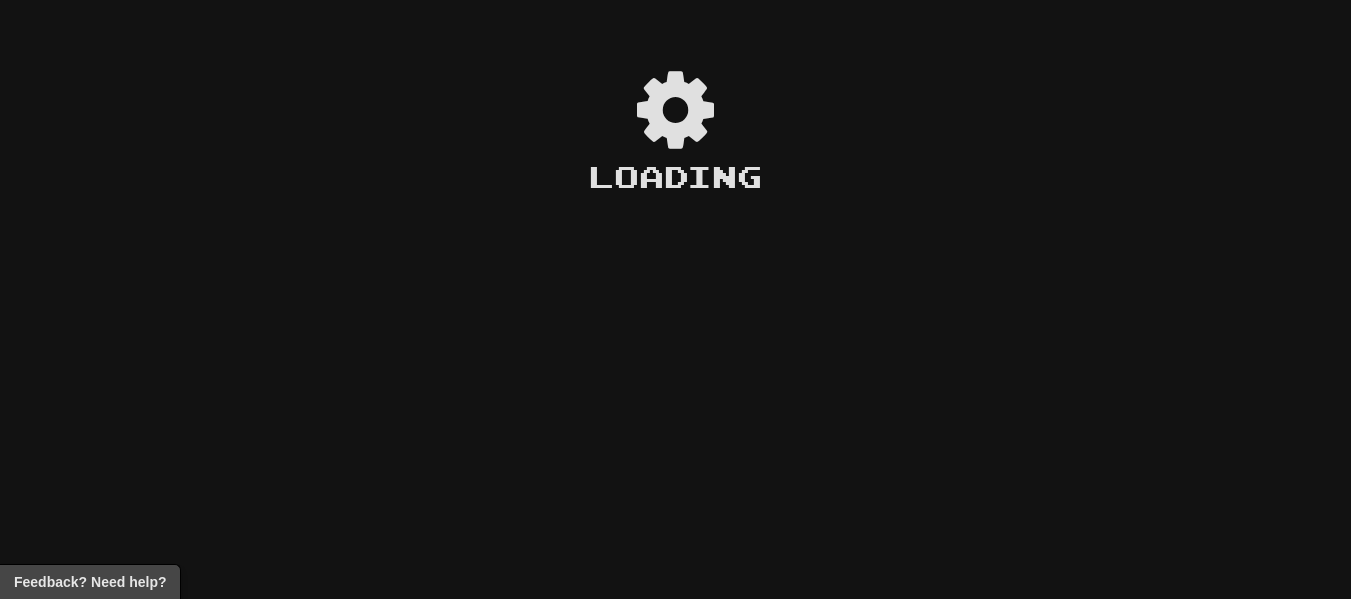 scroll, scrollTop: 0, scrollLeft: 0, axis: both 